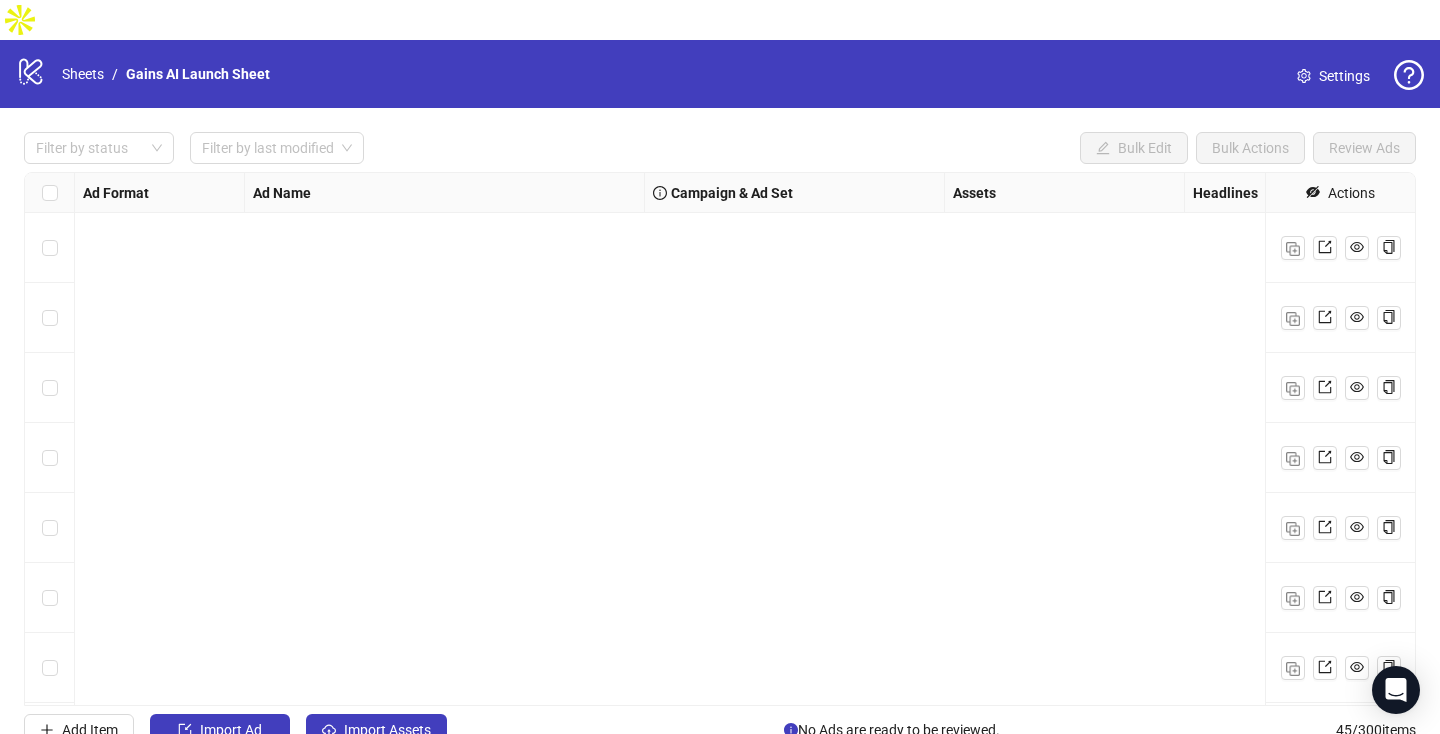 scroll, scrollTop: 0, scrollLeft: 0, axis: both 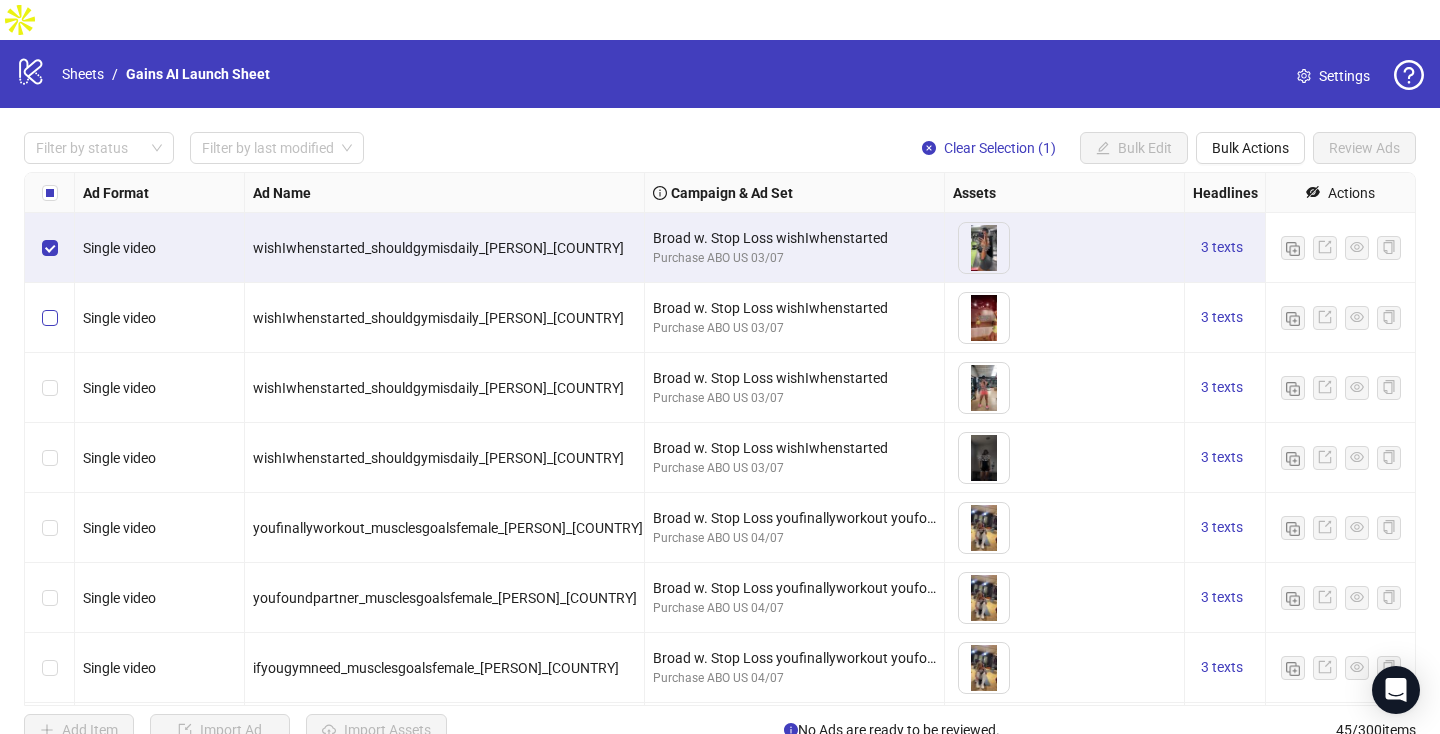 click at bounding box center [50, 318] 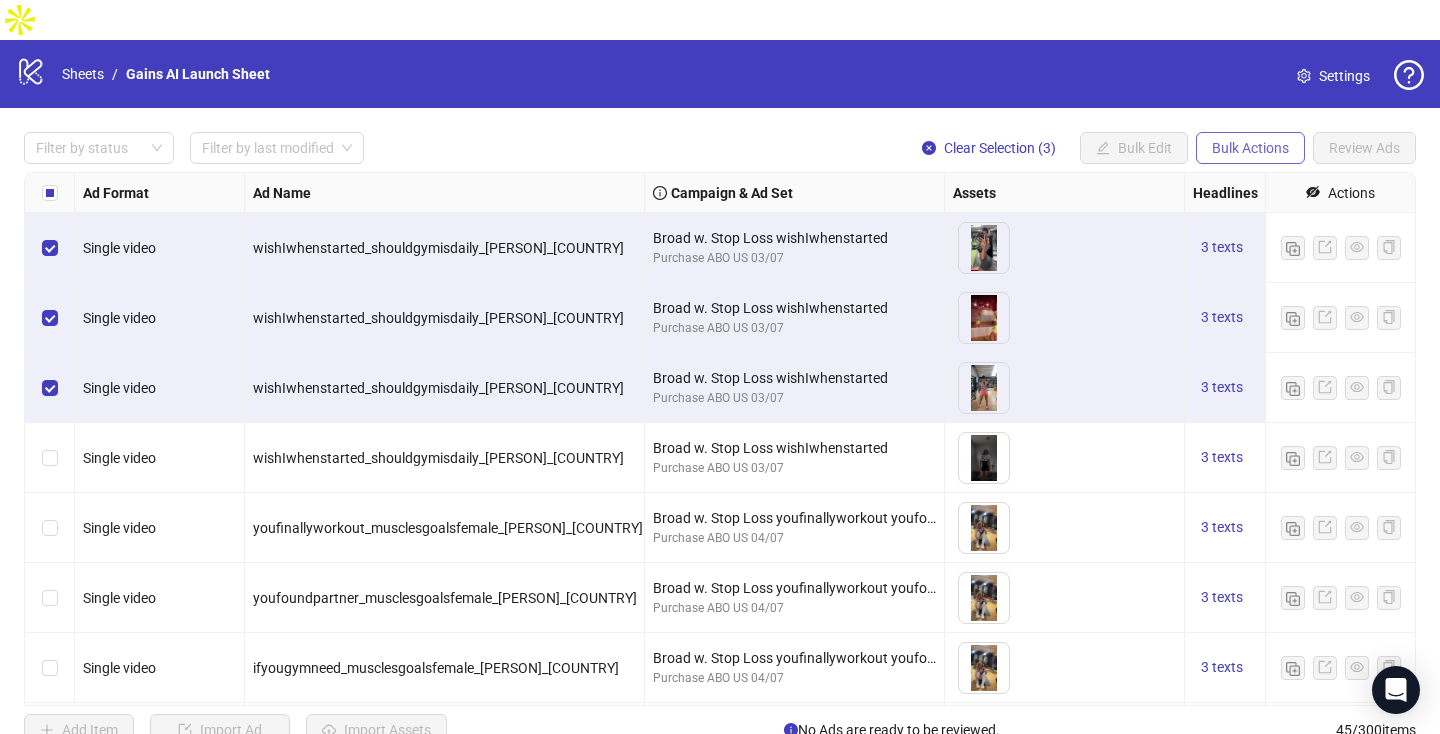 click on "Bulk Actions" at bounding box center [1103, 148] 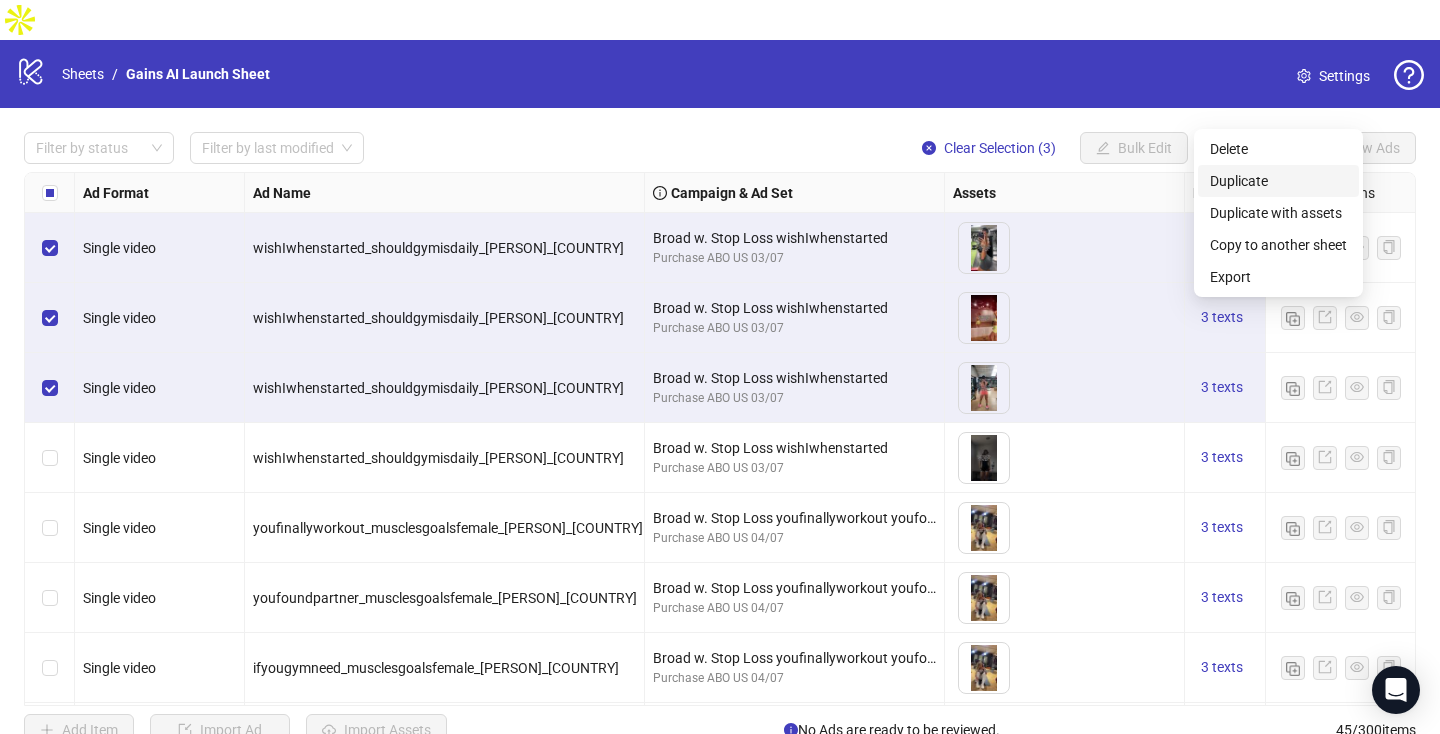 click on "Duplicate" at bounding box center [1278, 181] 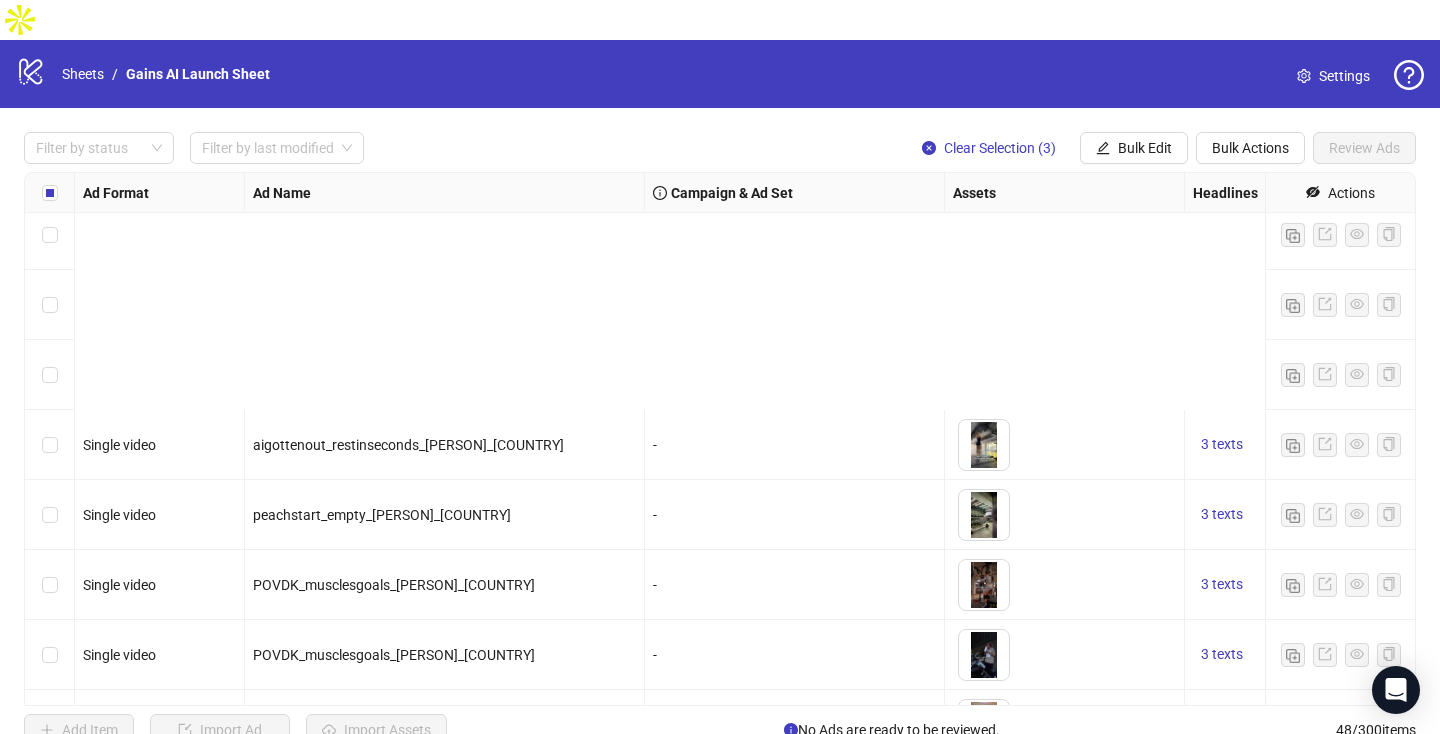 scroll, scrollTop: 2868, scrollLeft: 0, axis: vertical 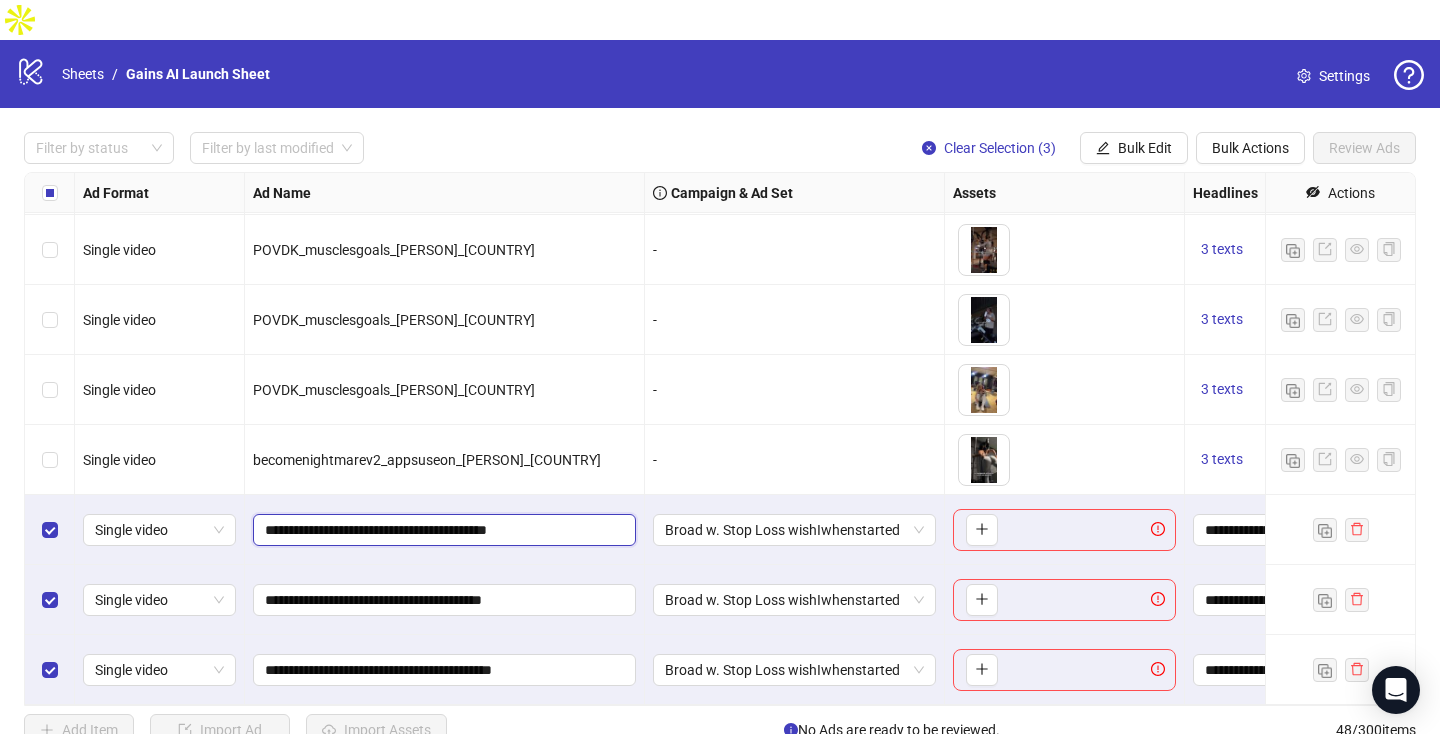 click on "**********" at bounding box center (442, 530) 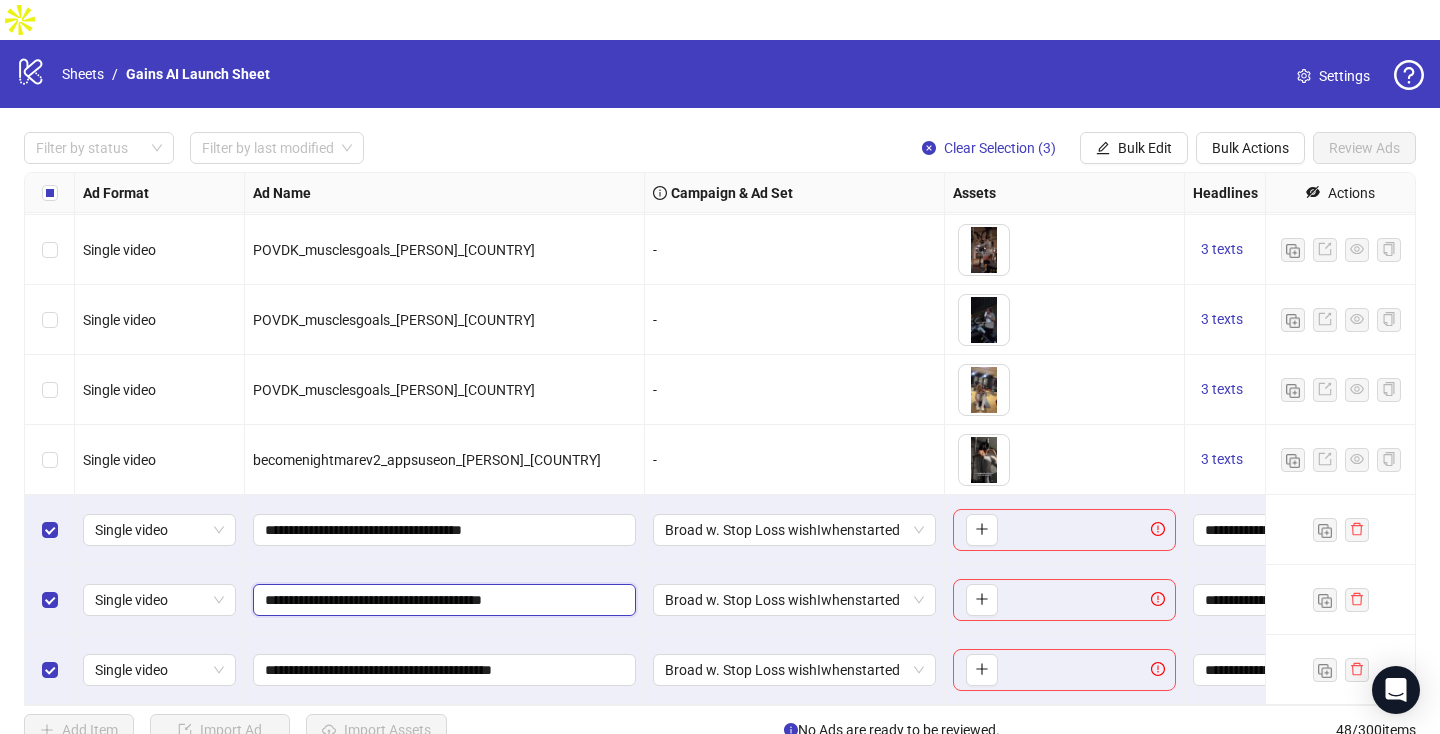 click on "**********" at bounding box center (442, 600) 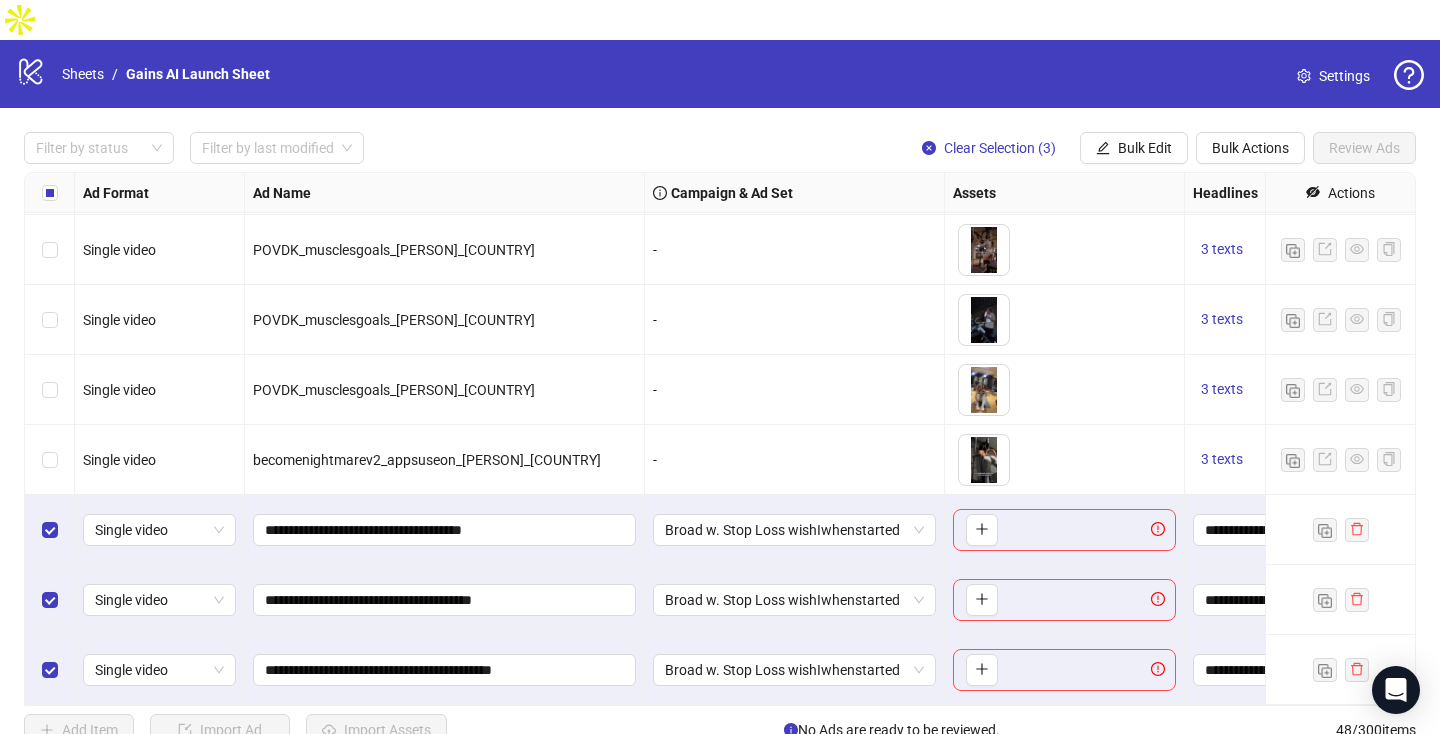 click on "**********" at bounding box center [445, 600] 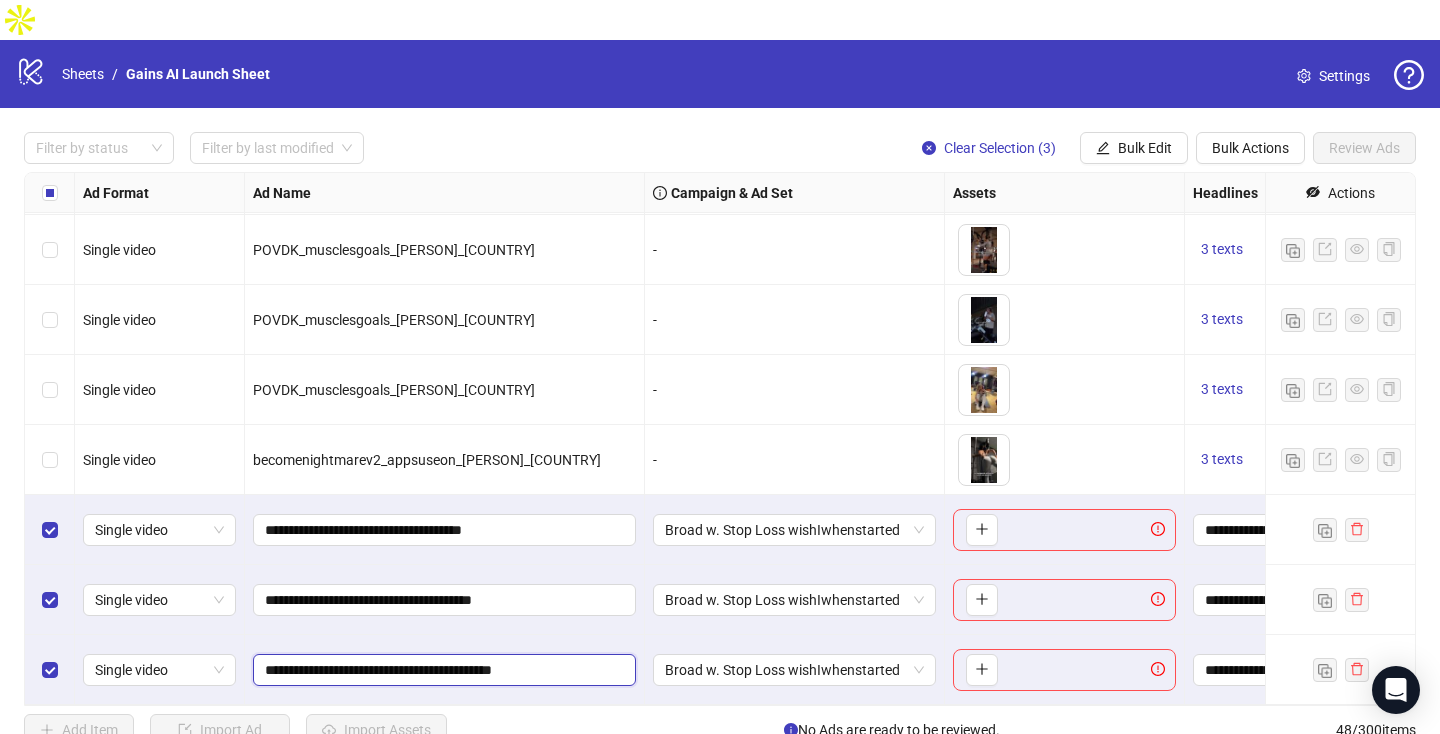 click on "**********" at bounding box center (442, 670) 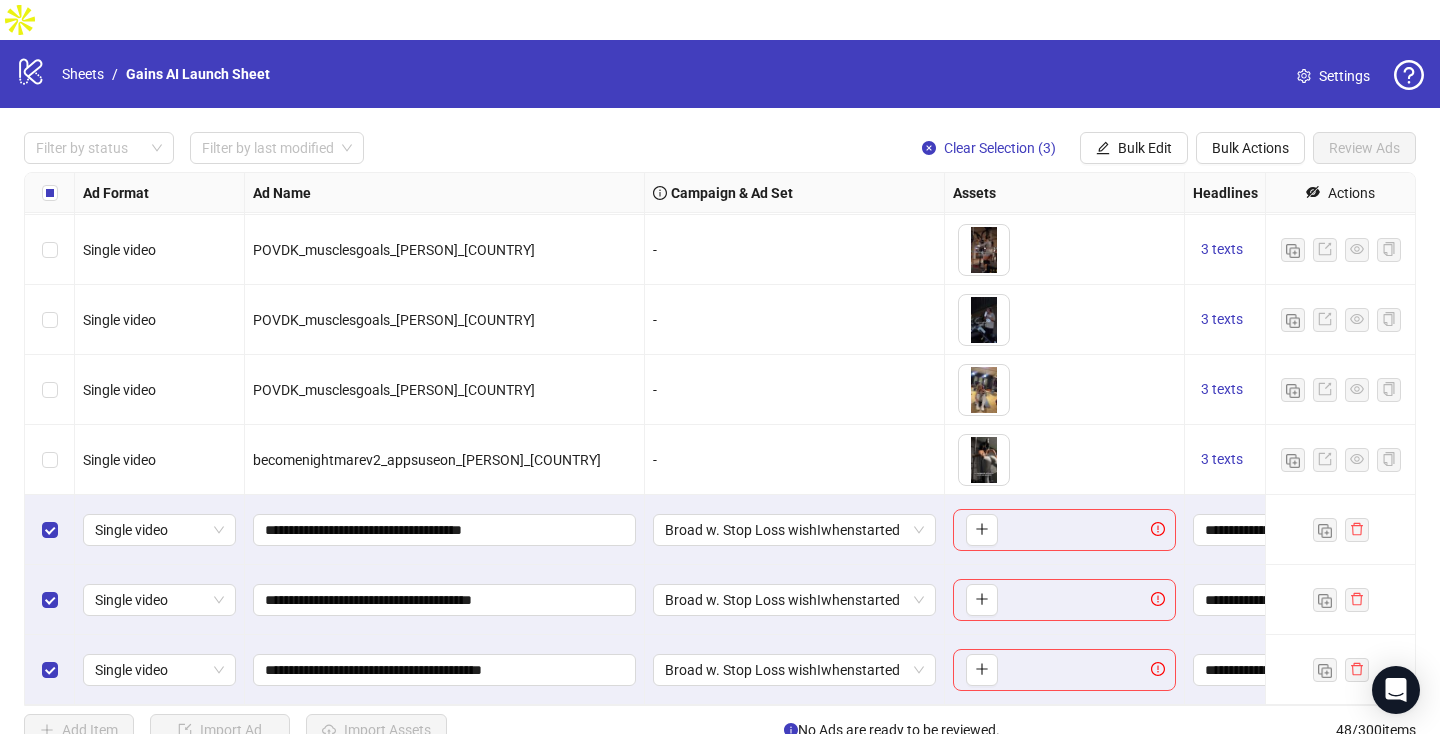 click on "**********" at bounding box center [445, 670] 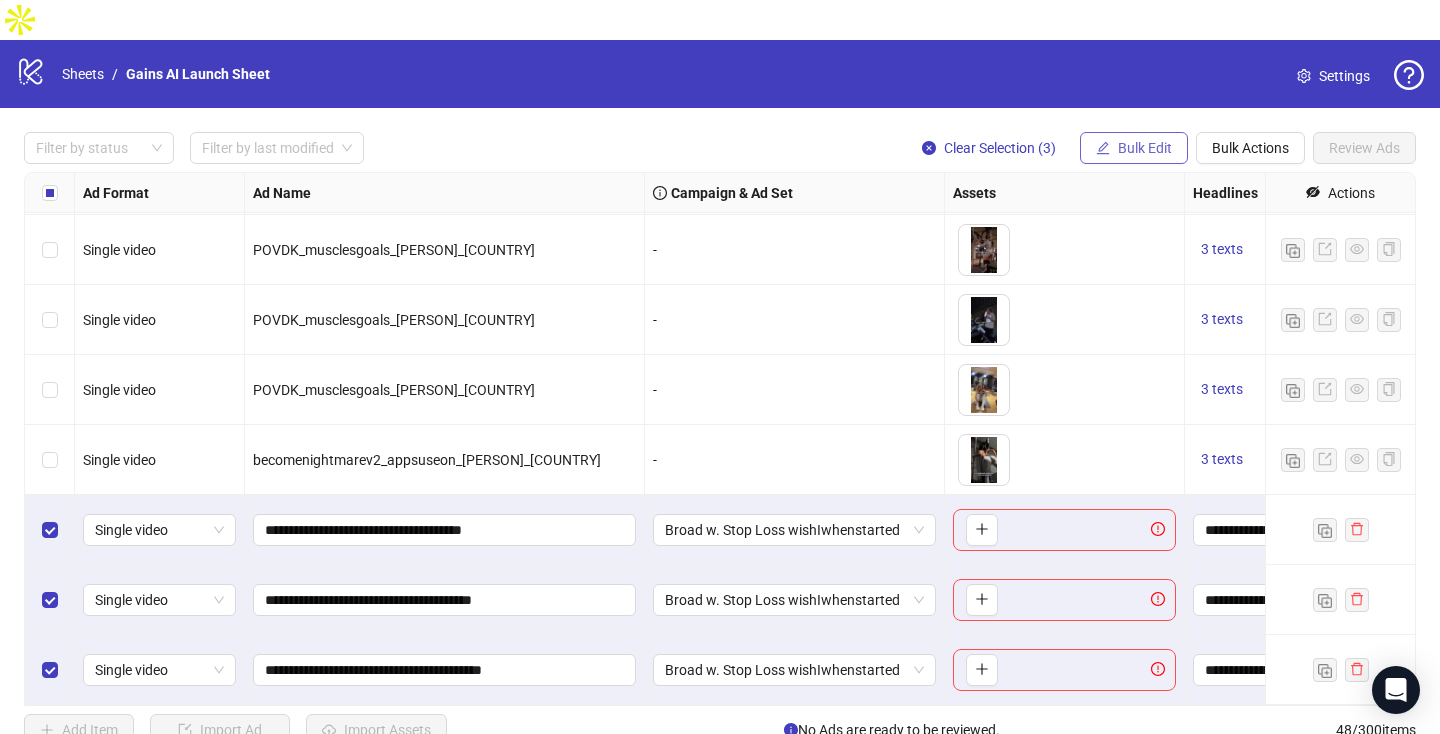click on "Bulk Edit" at bounding box center (1145, 148) 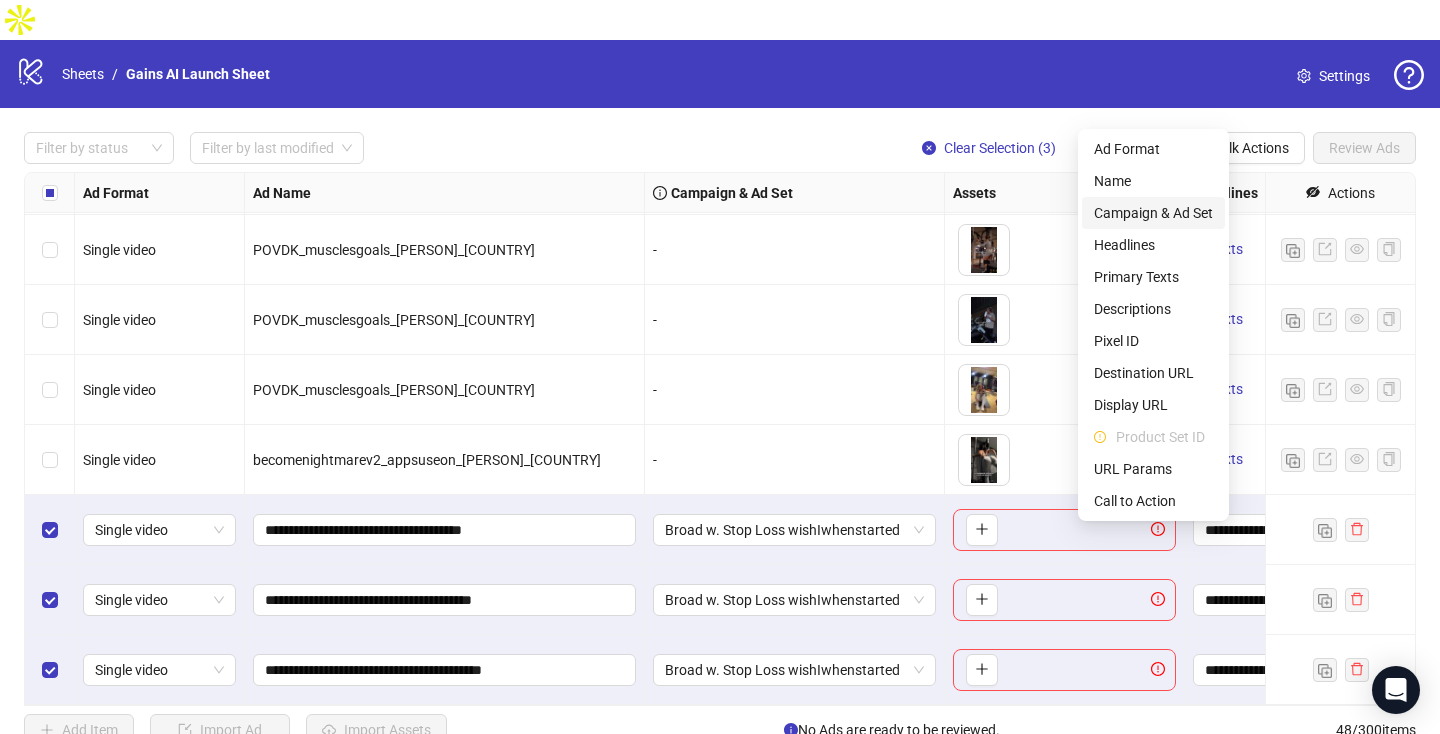 click on "Campaign & Ad Set" at bounding box center (1153, 213) 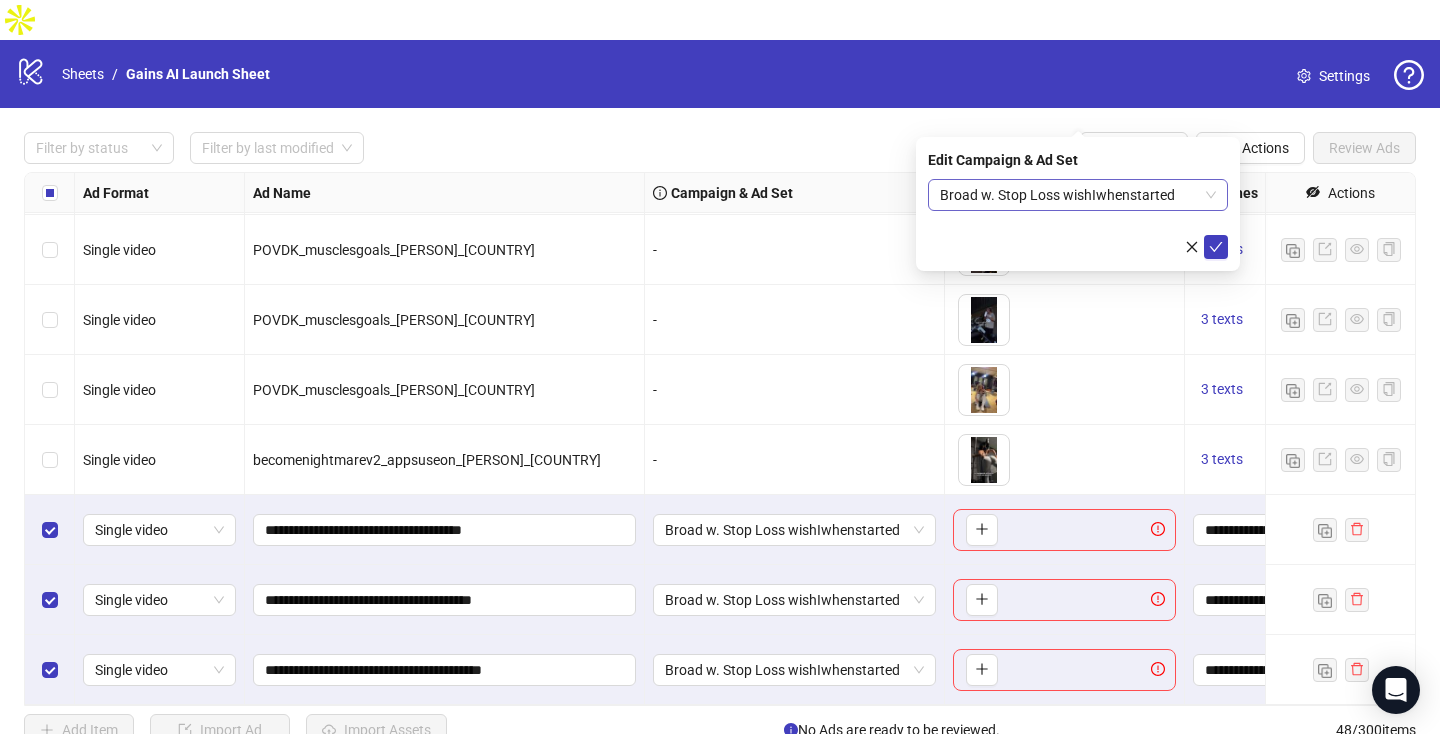 click on "Broad w. Stop Loss wishIwhenstarted" at bounding box center [1078, 195] 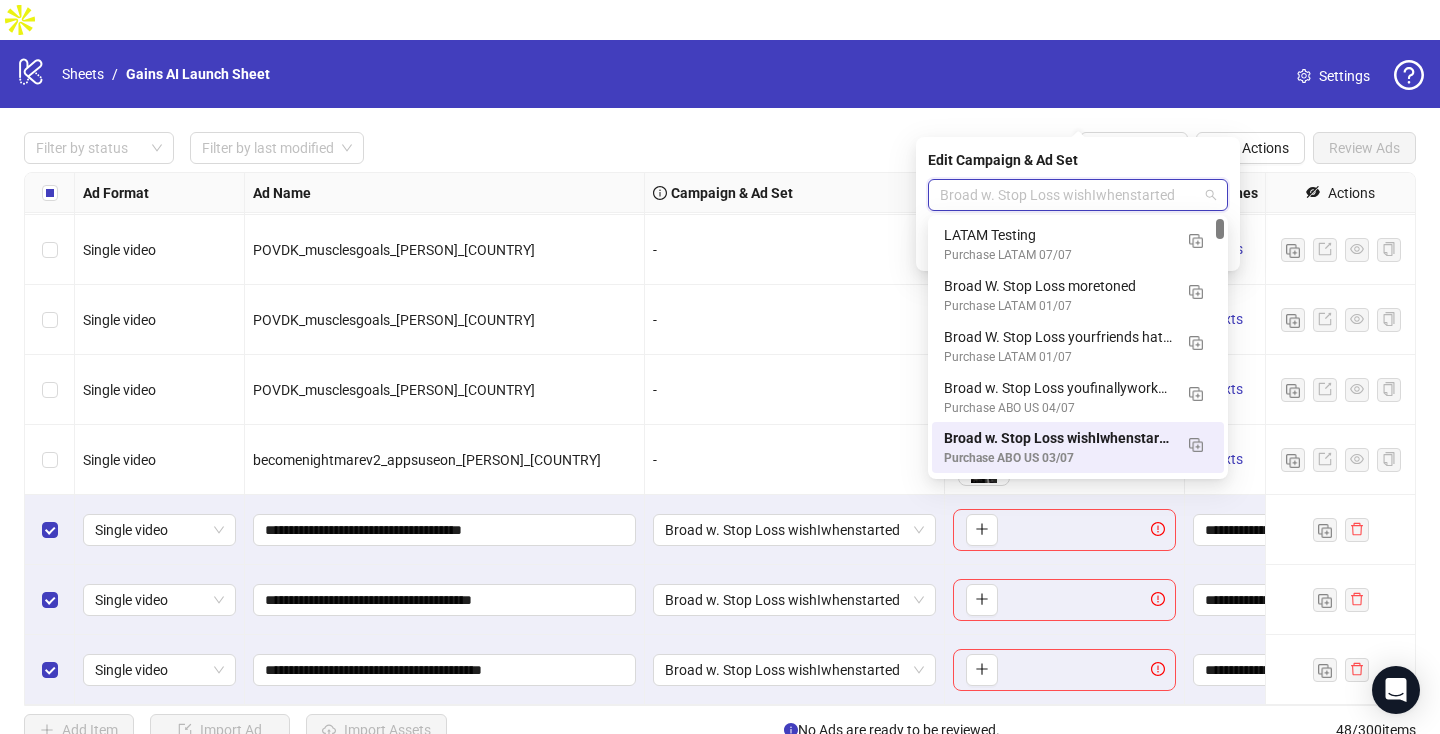 paste on "**********" 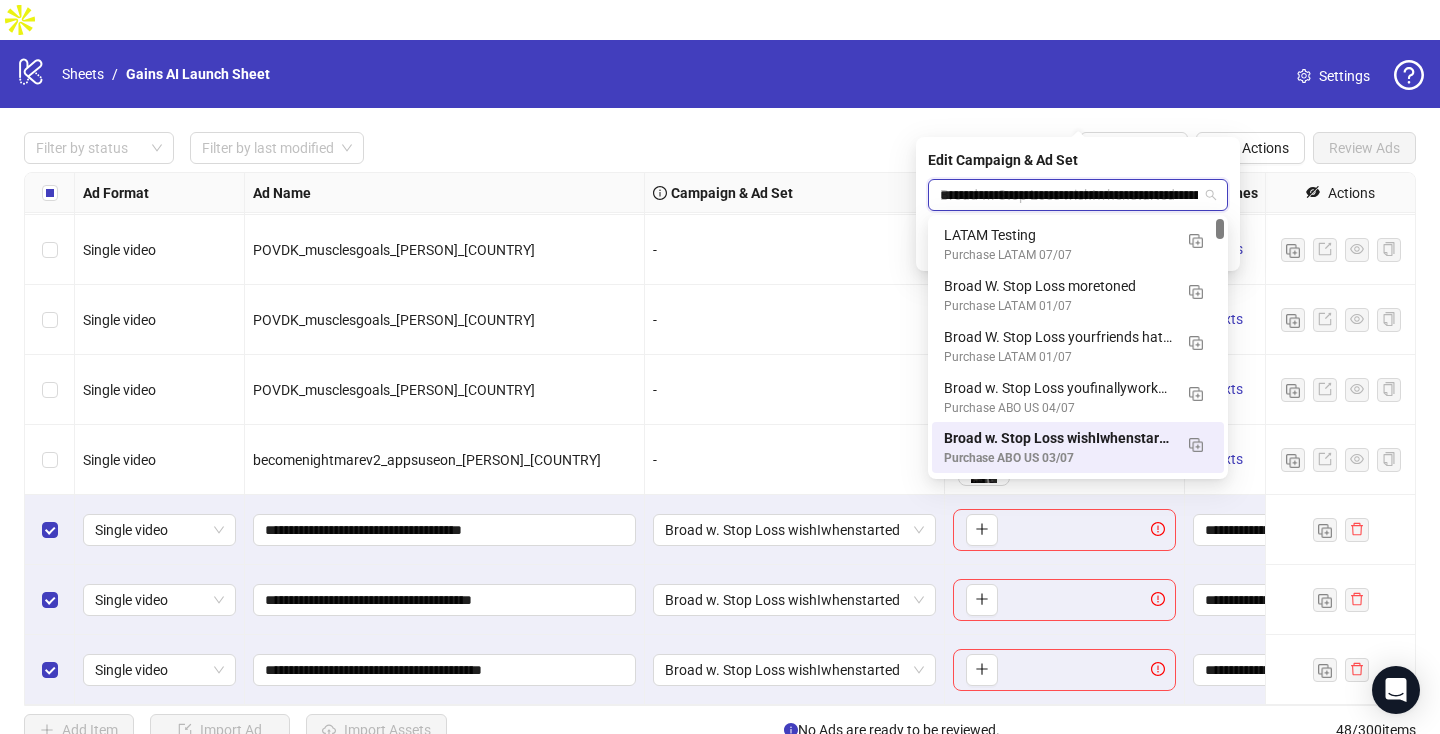 scroll, scrollTop: 0, scrollLeft: 143, axis: horizontal 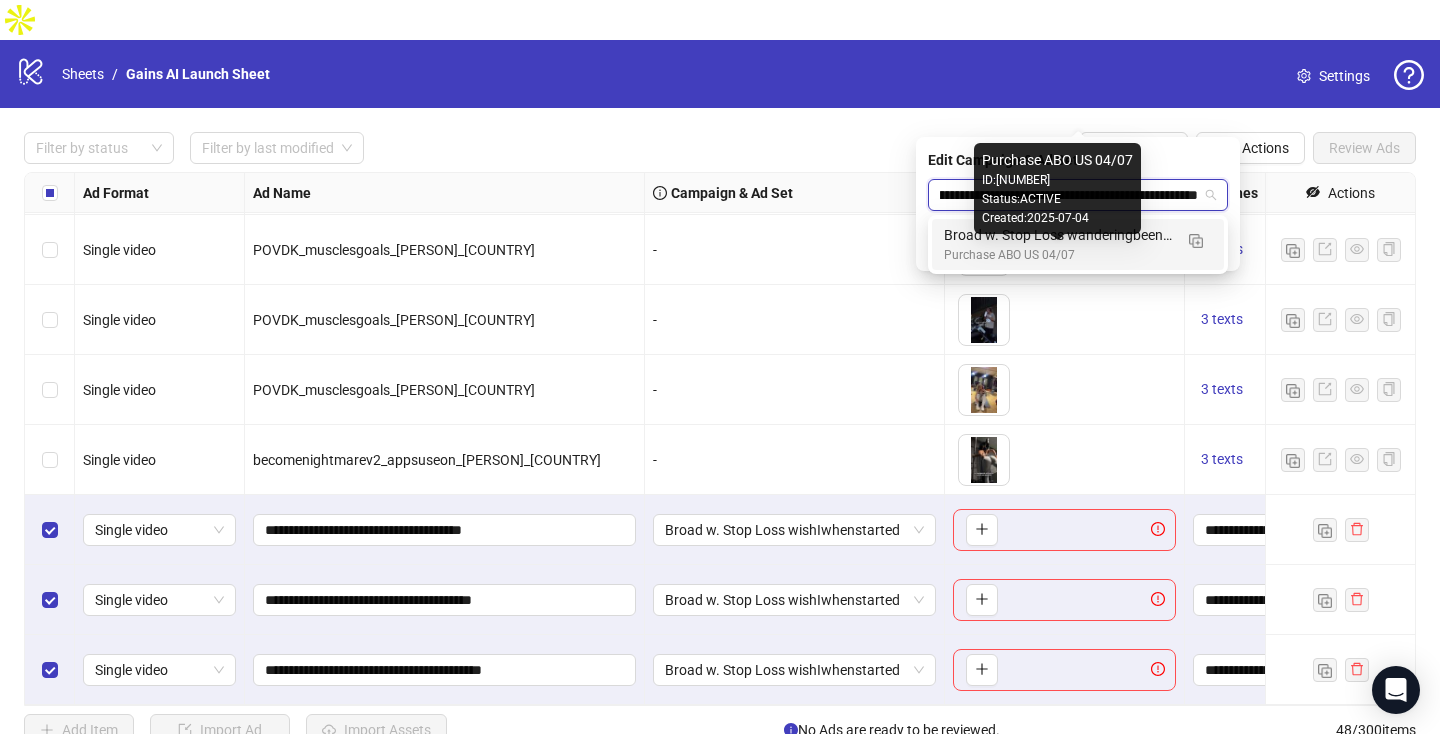 click on "Purchase ABO US 04/07" at bounding box center (1058, 255) 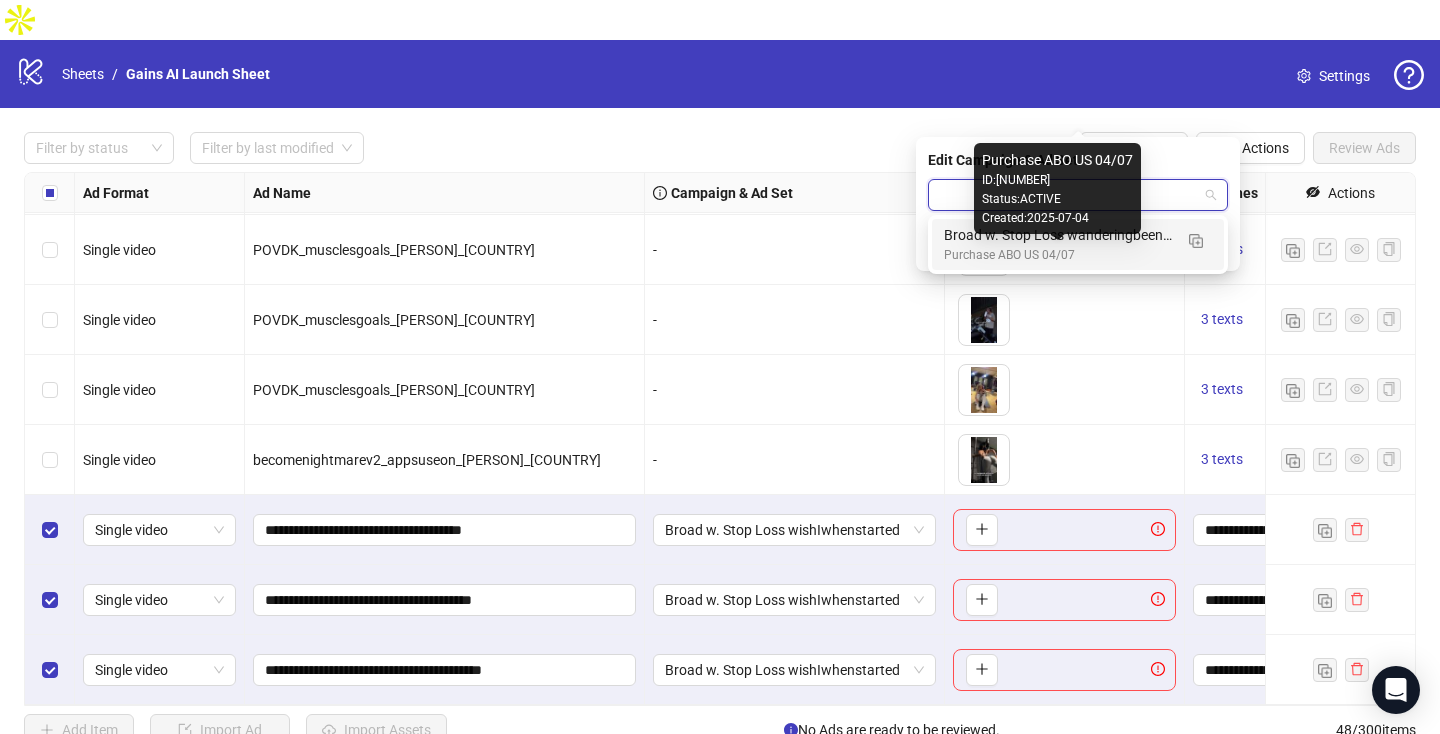 scroll, scrollTop: 0, scrollLeft: 0, axis: both 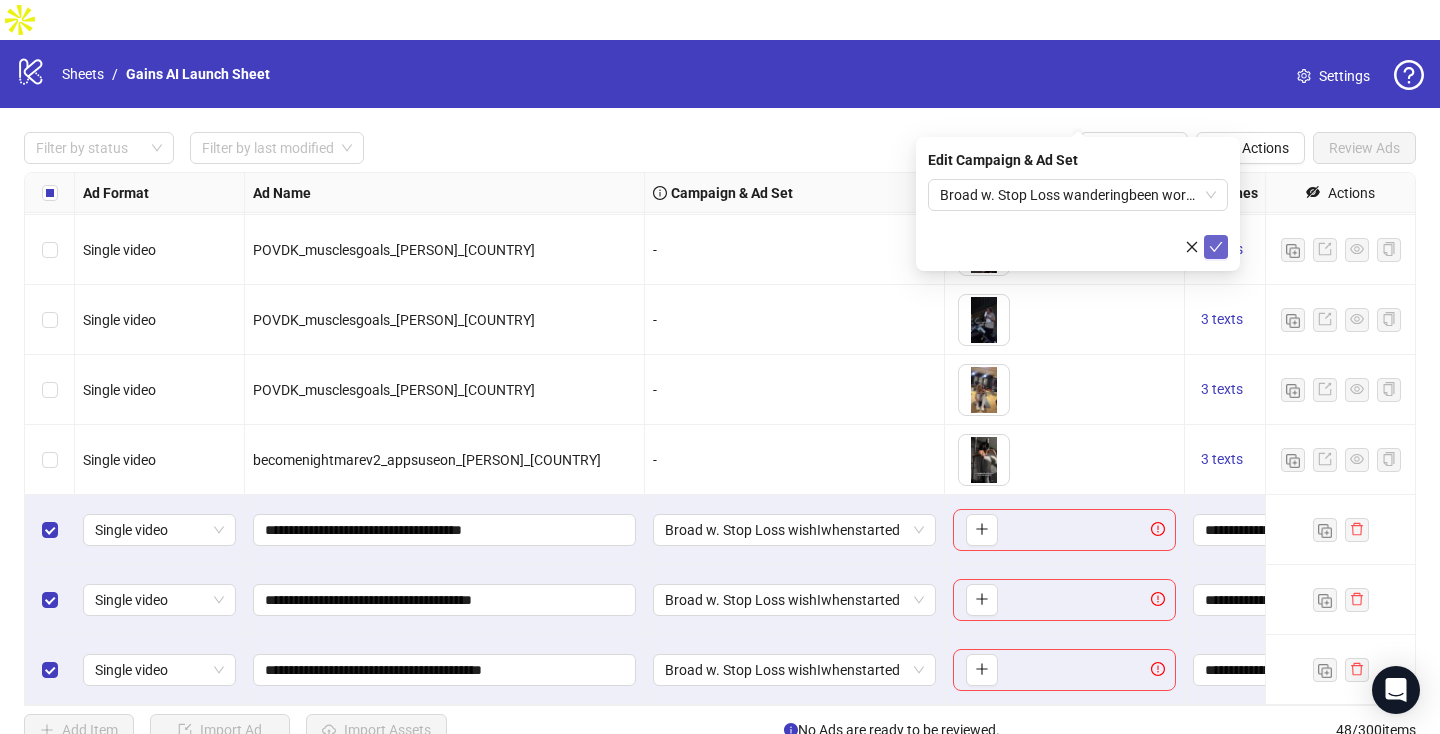 click at bounding box center (1216, 247) 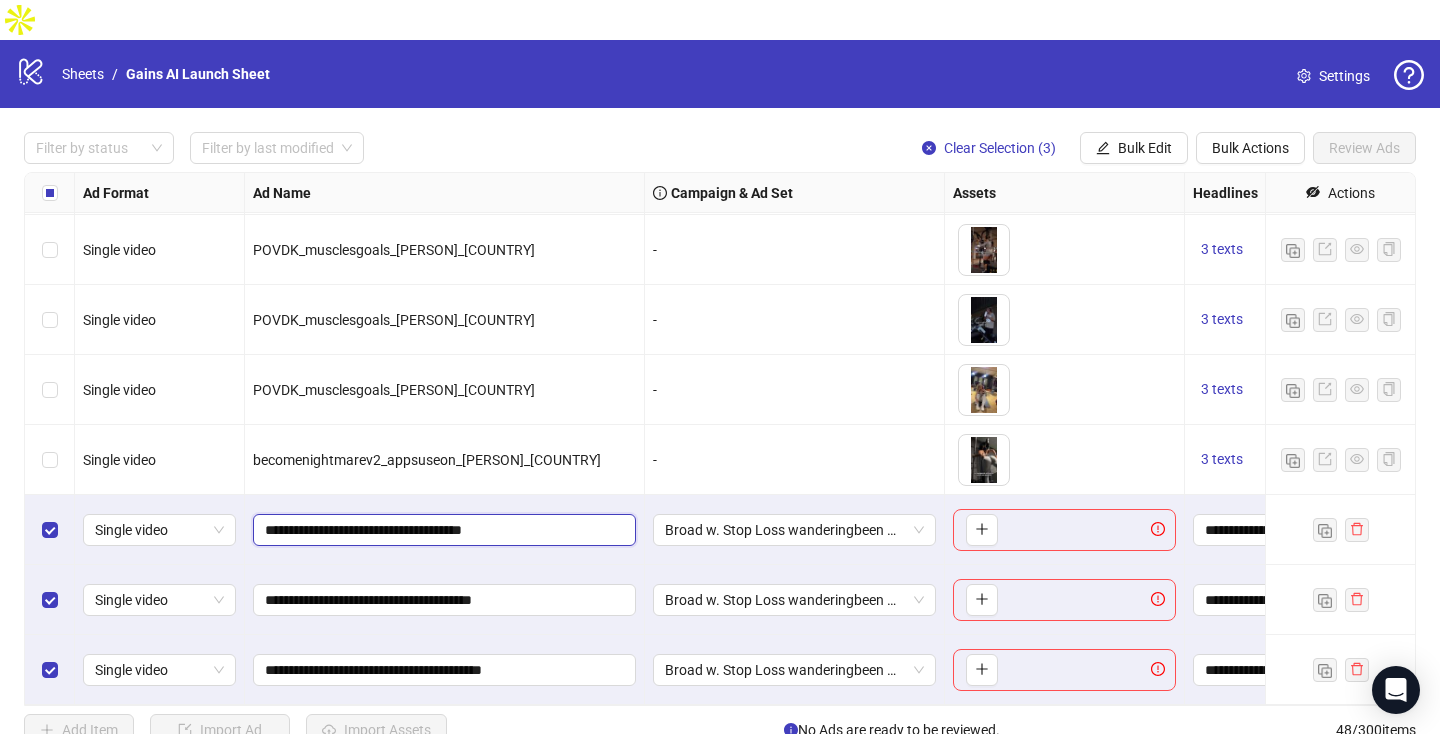 click on "**********" at bounding box center [442, 530] 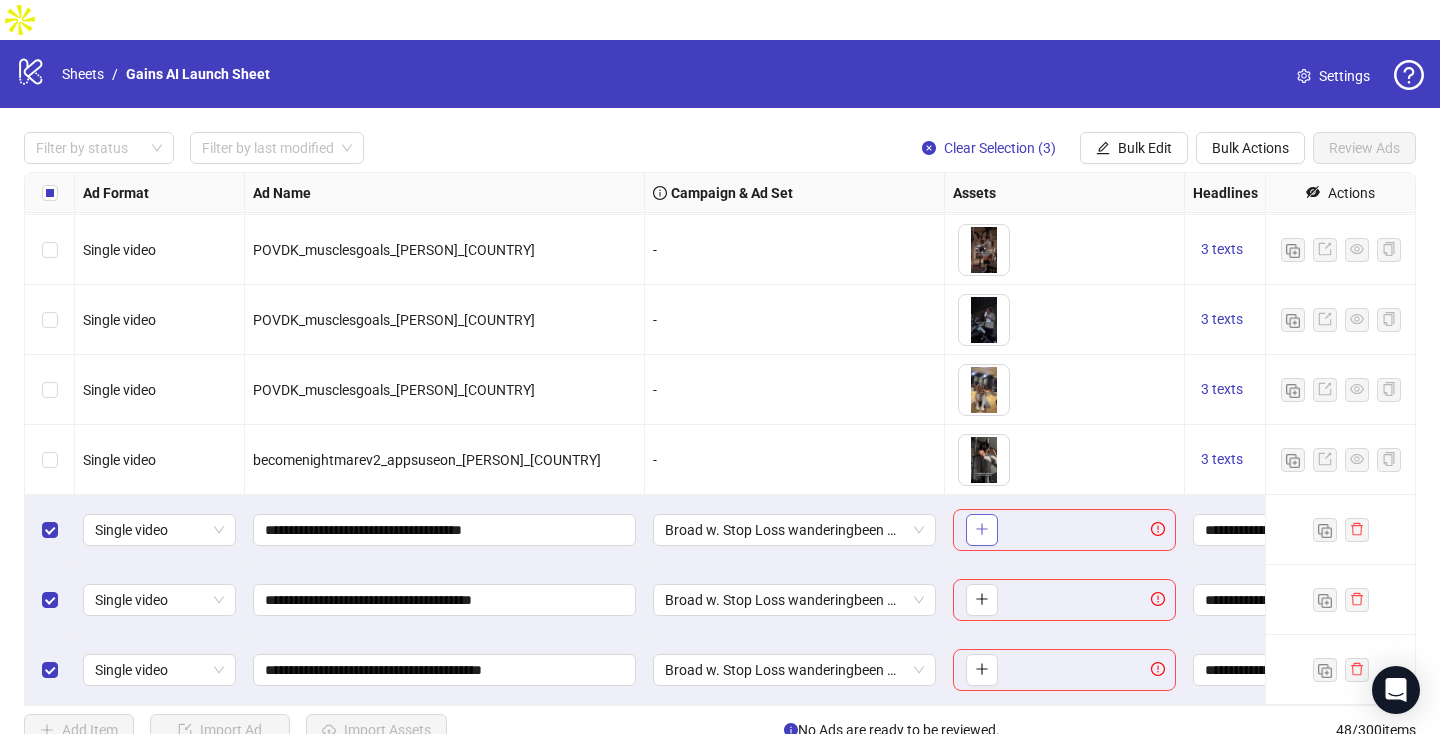 click at bounding box center [982, 530] 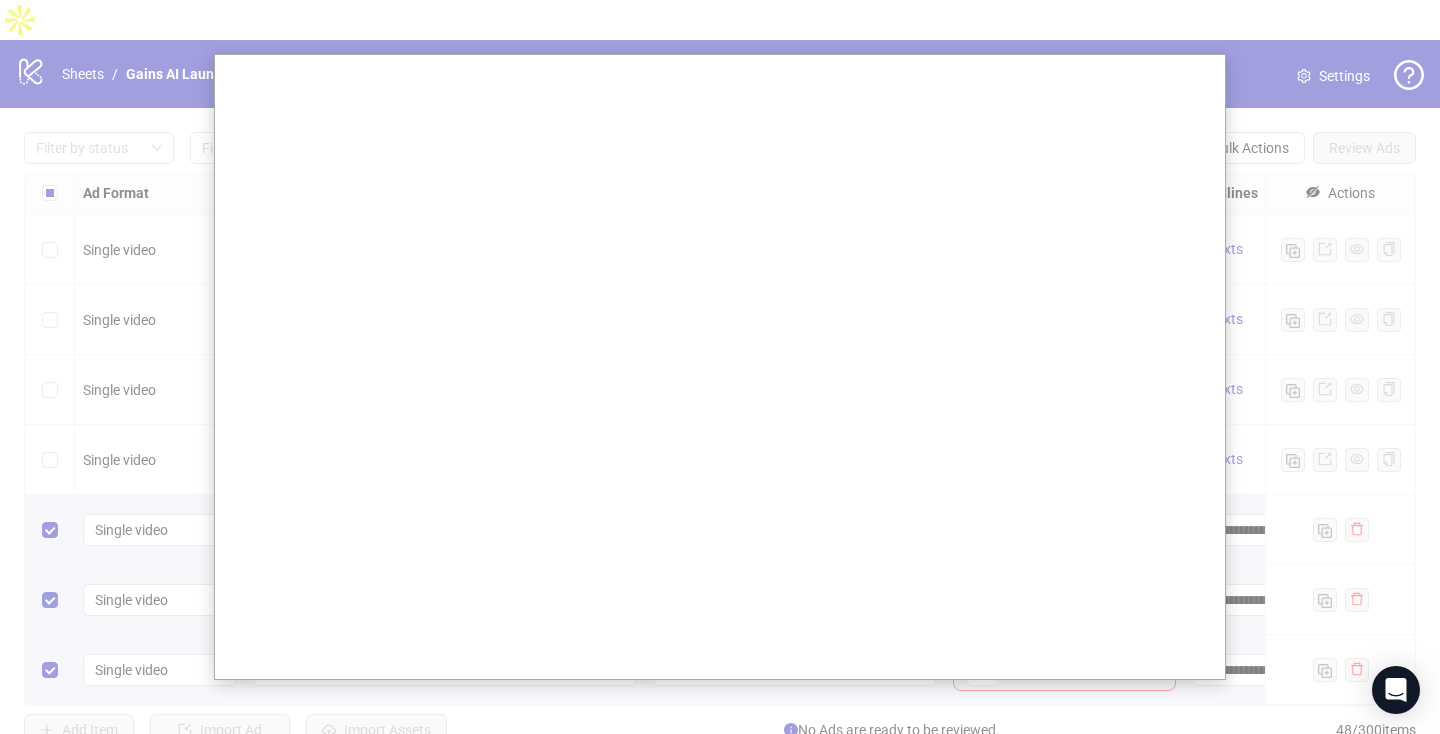 click at bounding box center (720, 367) 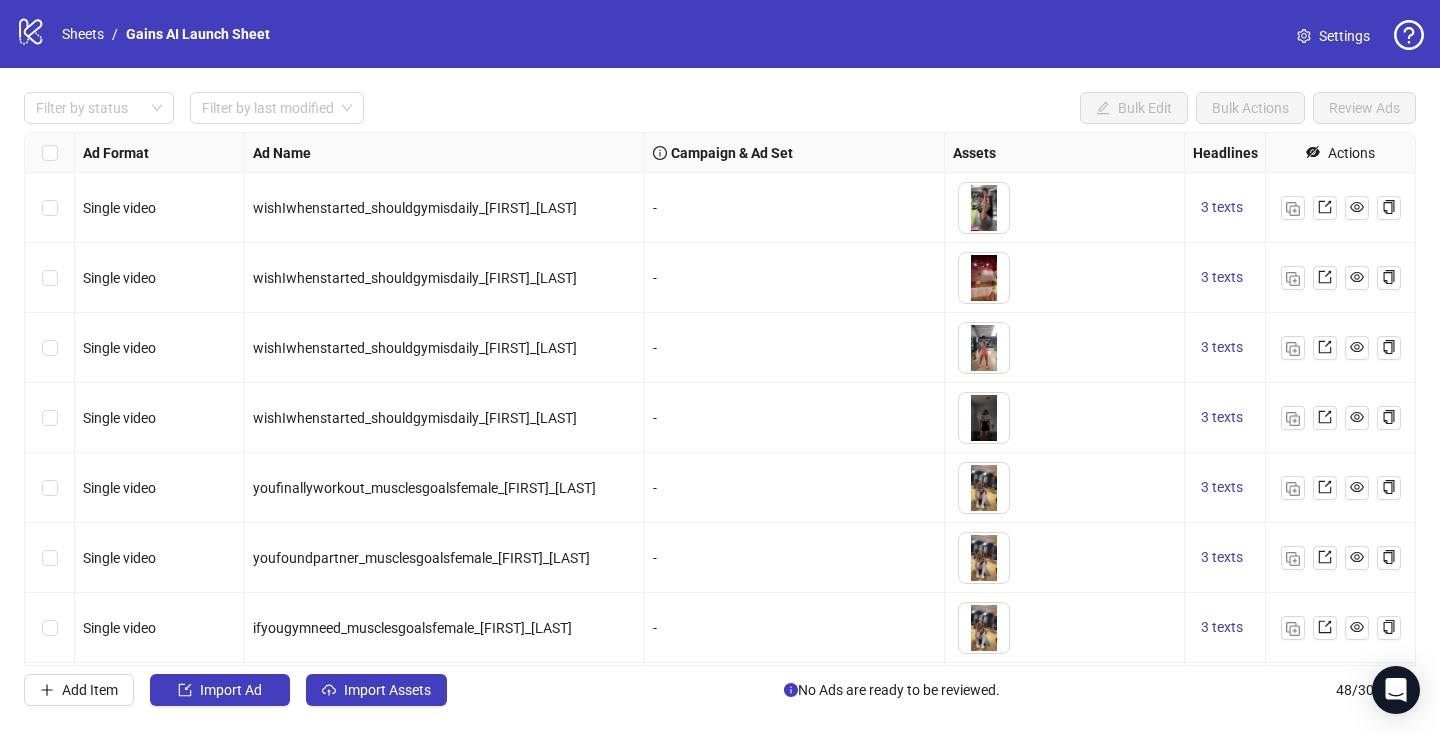 scroll, scrollTop: 0, scrollLeft: 0, axis: both 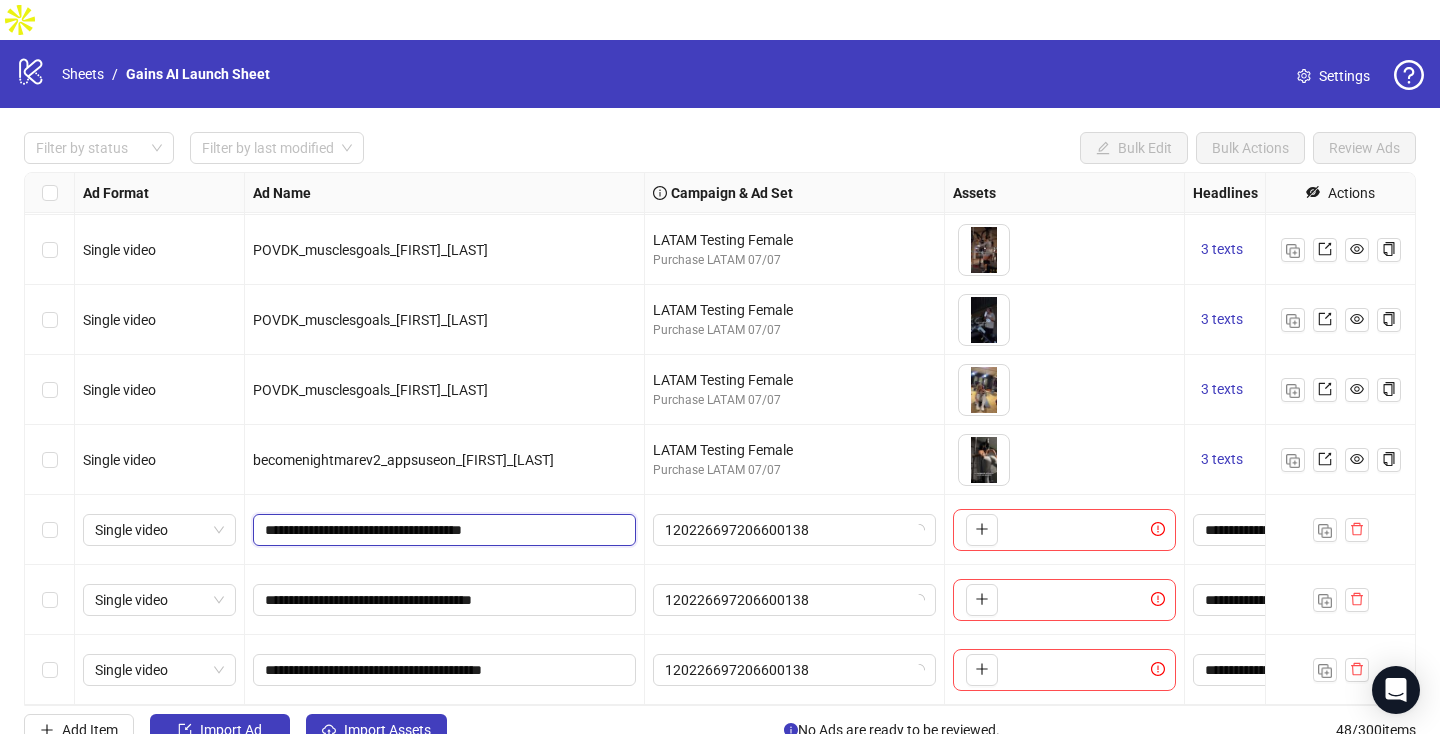 click on "**********" at bounding box center (442, 530) 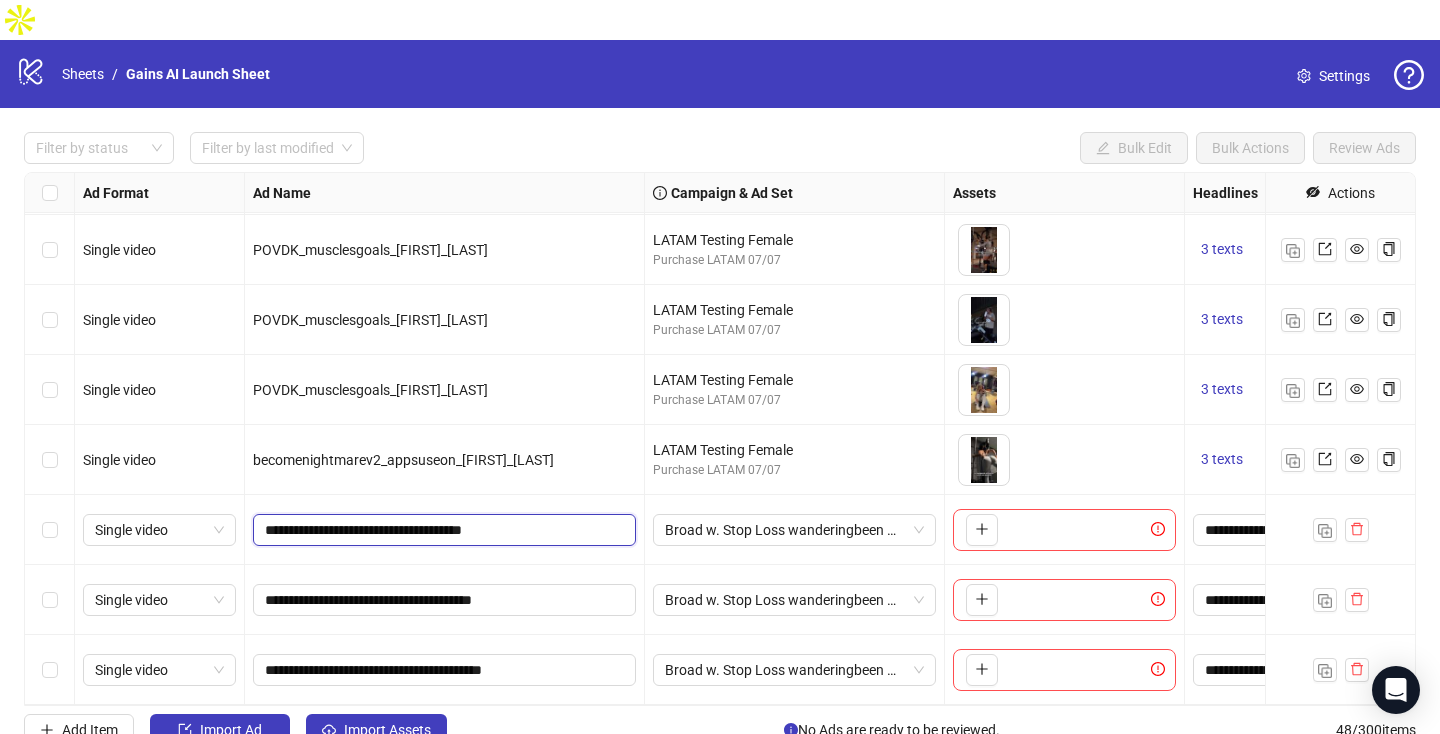 click on "**********" at bounding box center [442, 530] 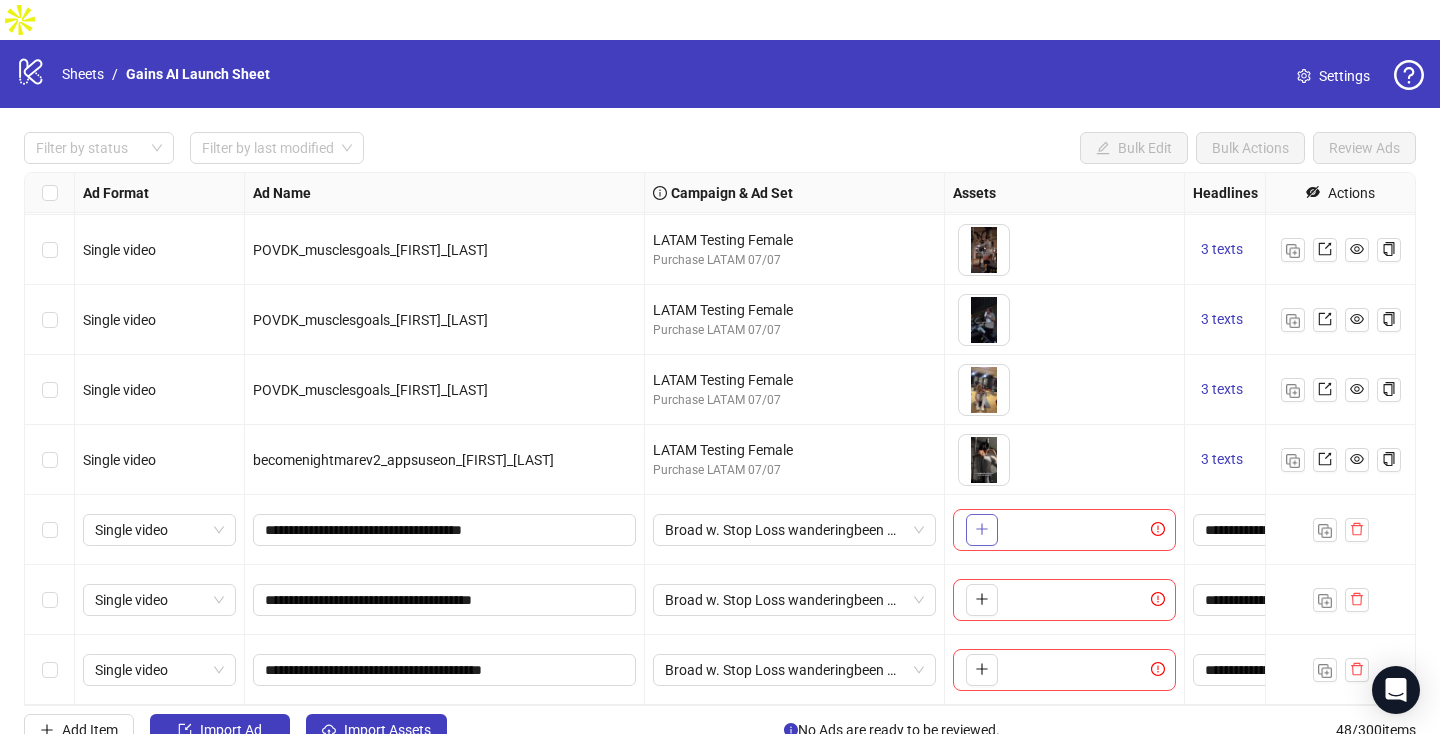 click at bounding box center (982, 529) 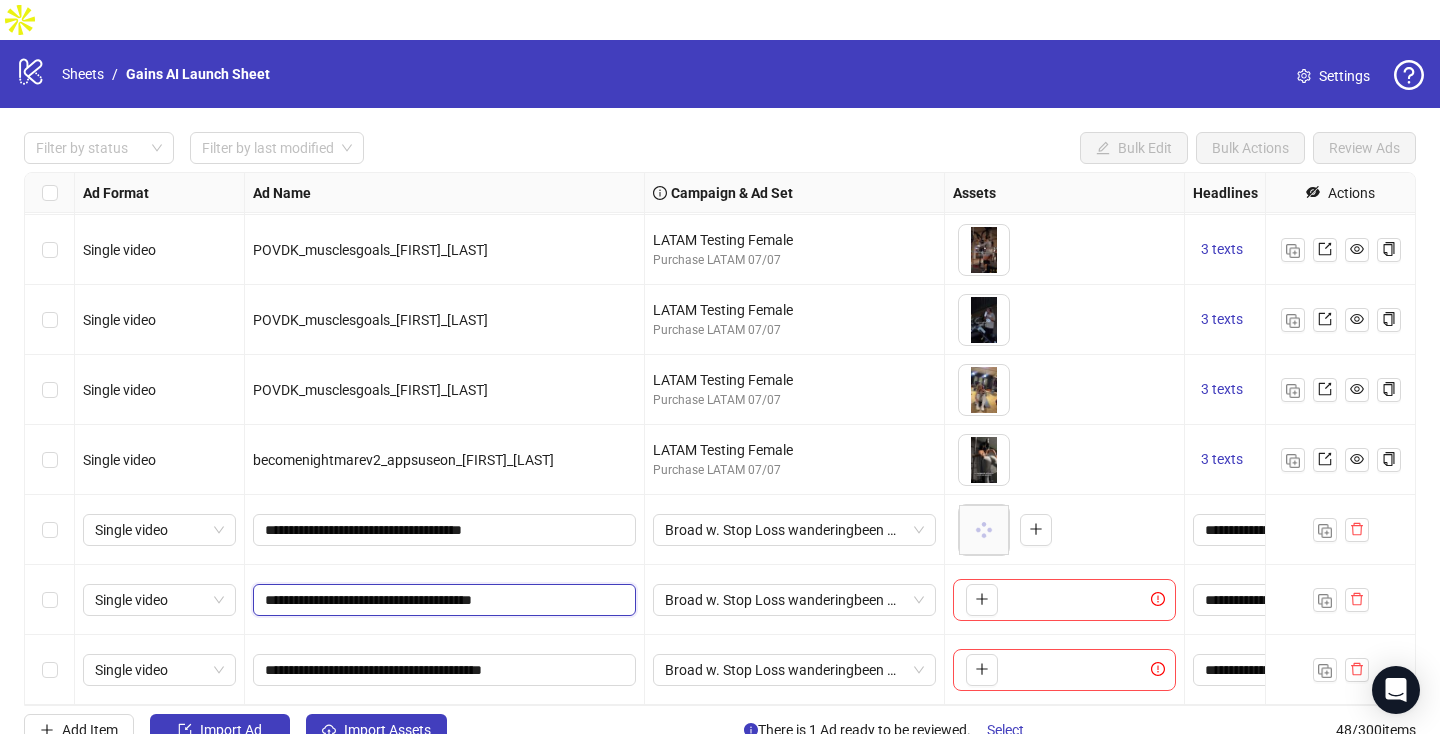 click on "**********" at bounding box center (442, 600) 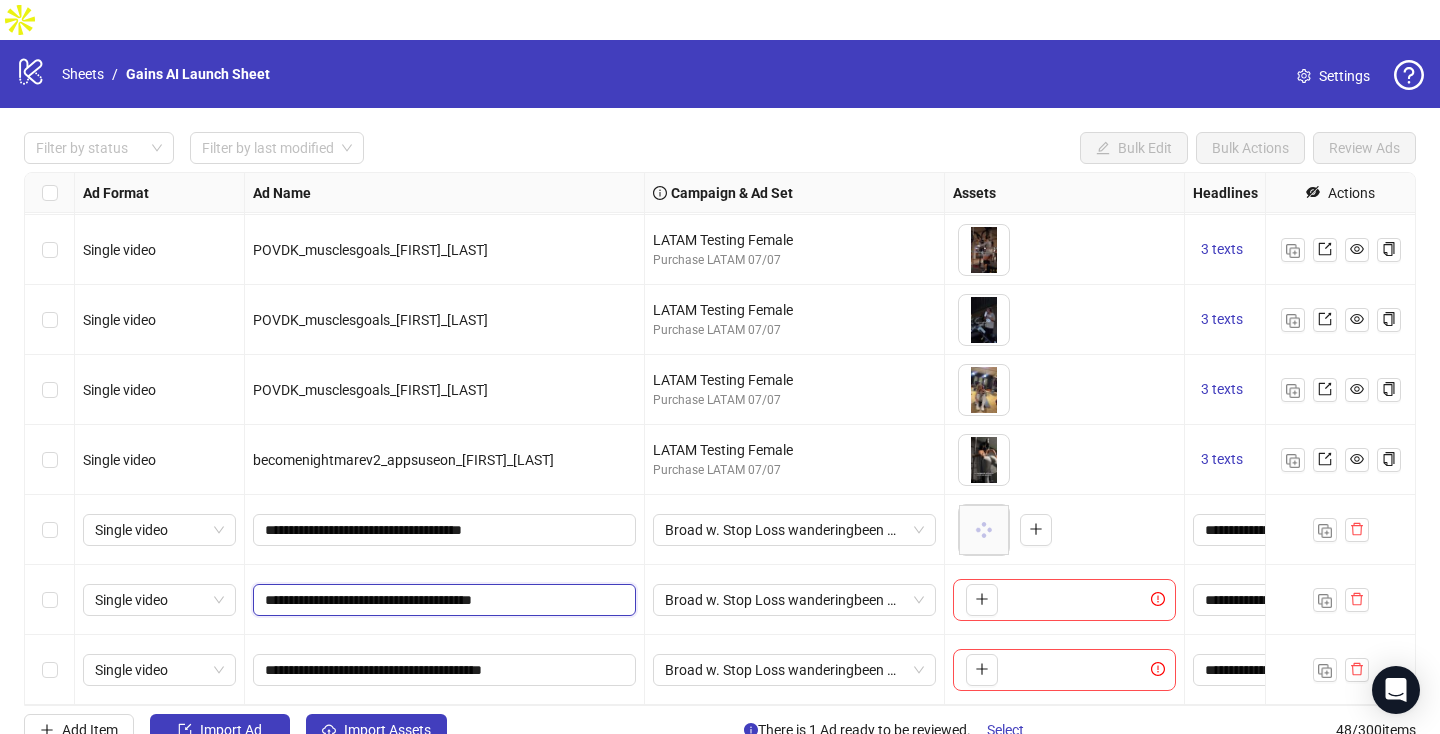 click on "**********" at bounding box center [442, 600] 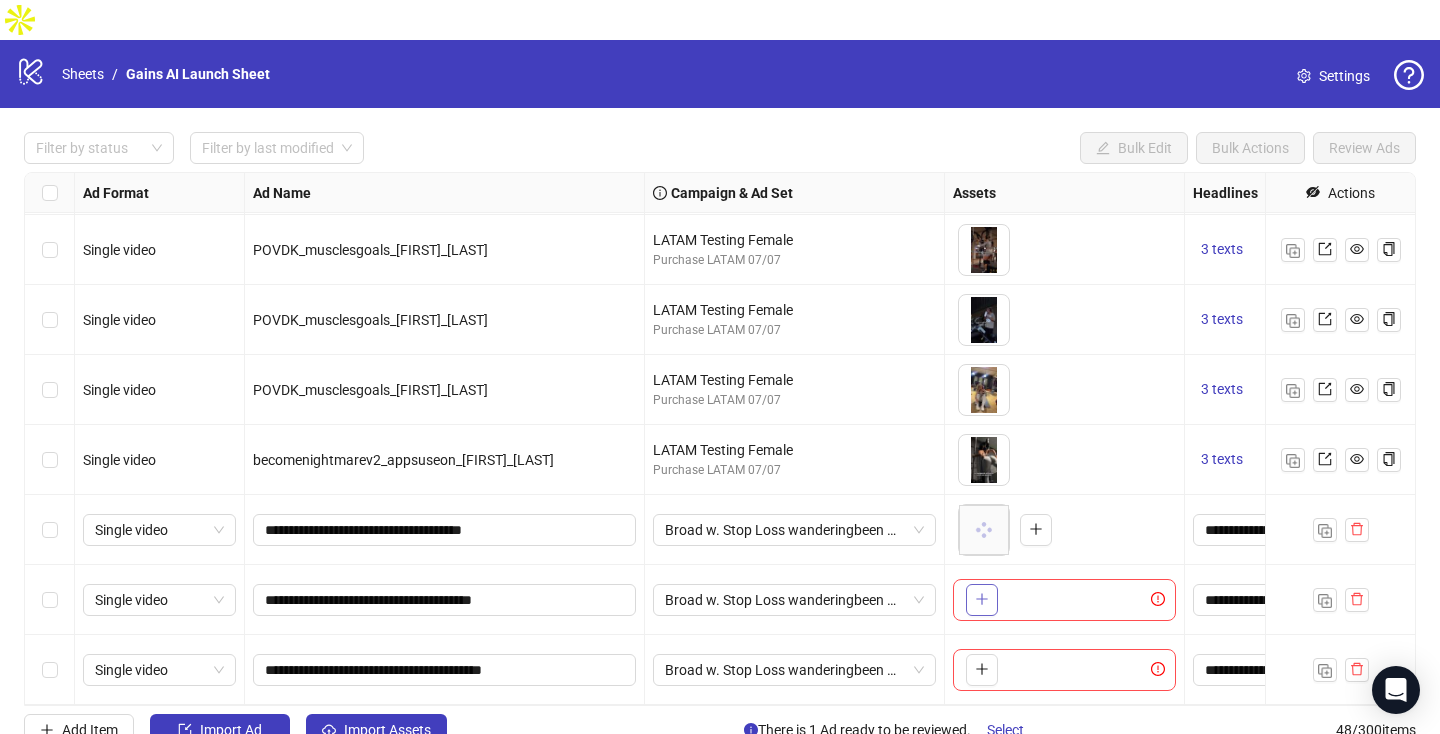 click at bounding box center (981, 599) 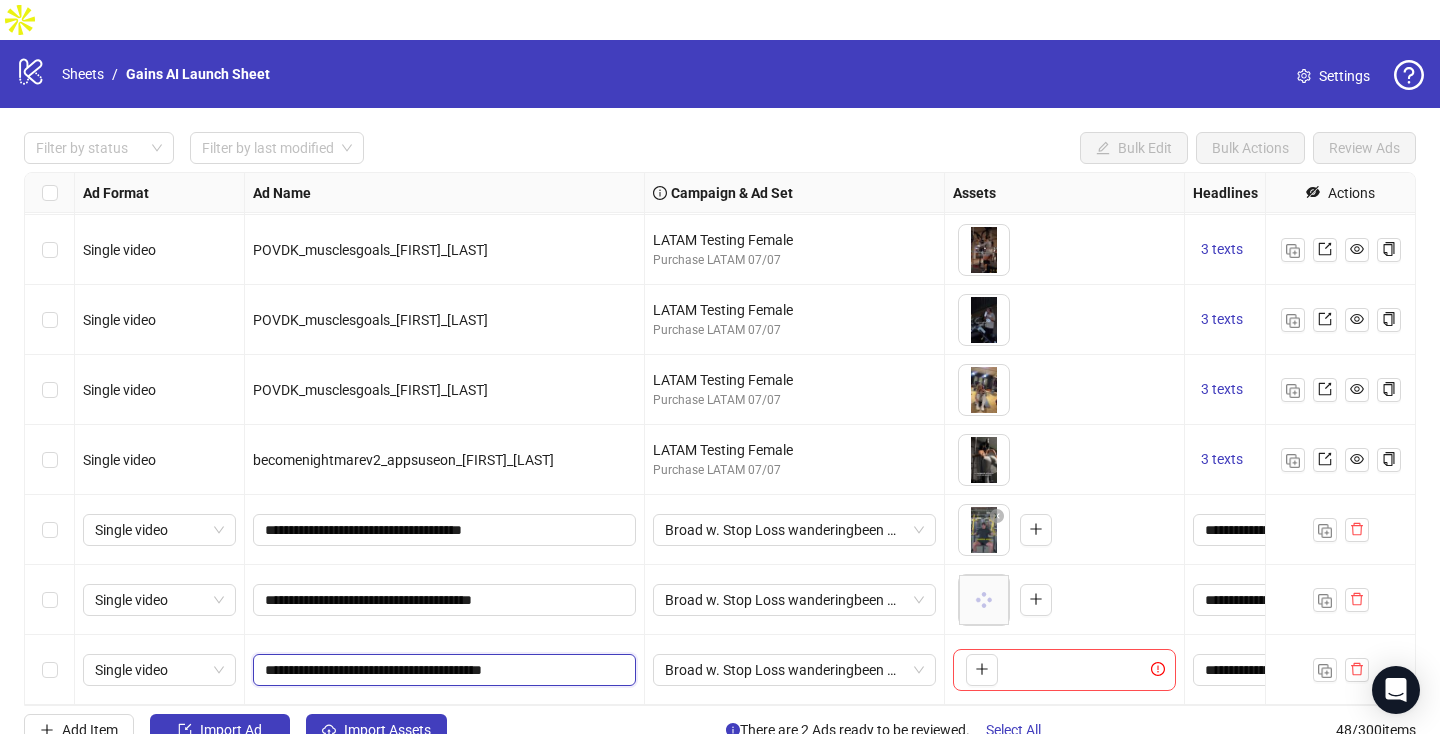 click on "**********" at bounding box center [442, 670] 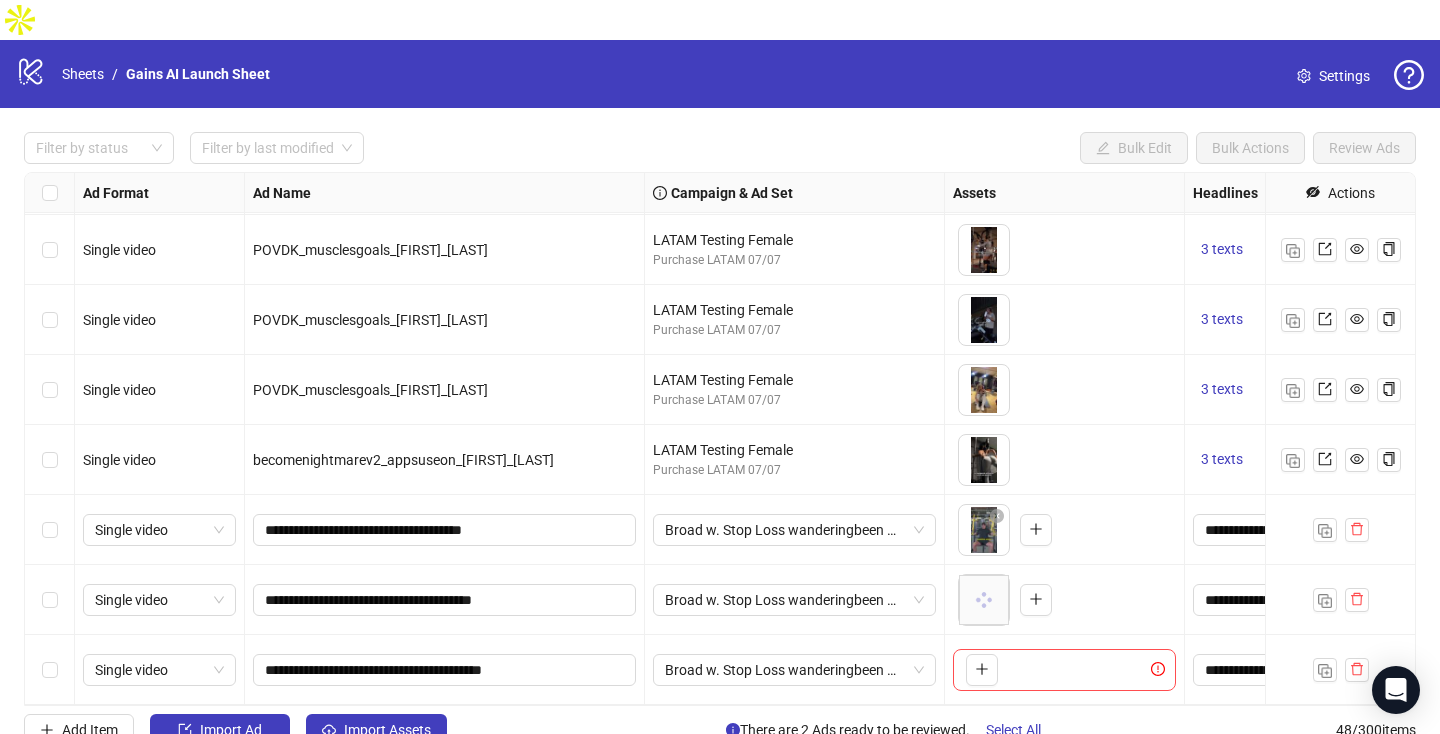 click on "To pick up a draggable item, press the space bar.
While dragging, use the arrow keys to move the item.
Press space again to drop the item in its new position, or press escape to cancel." at bounding box center [1064, 670] 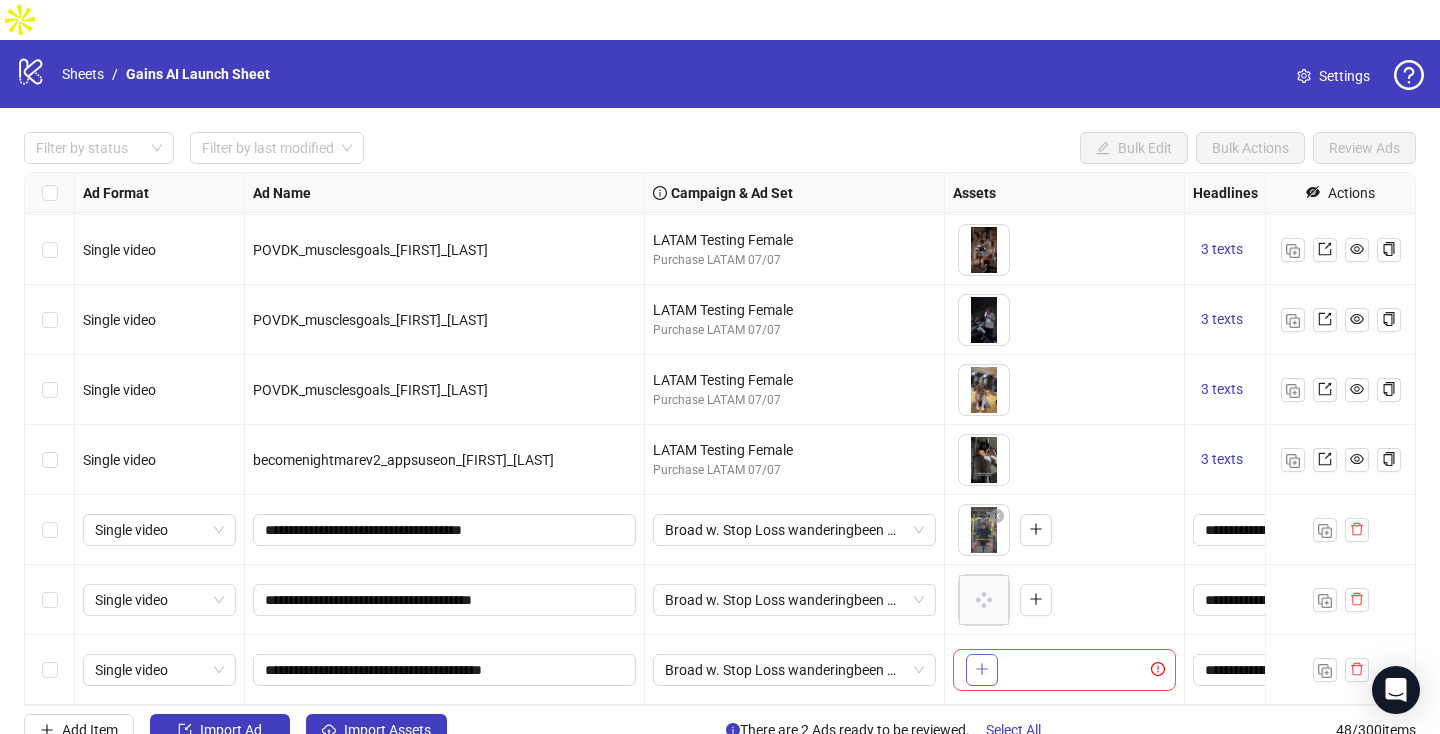 click at bounding box center (982, 669) 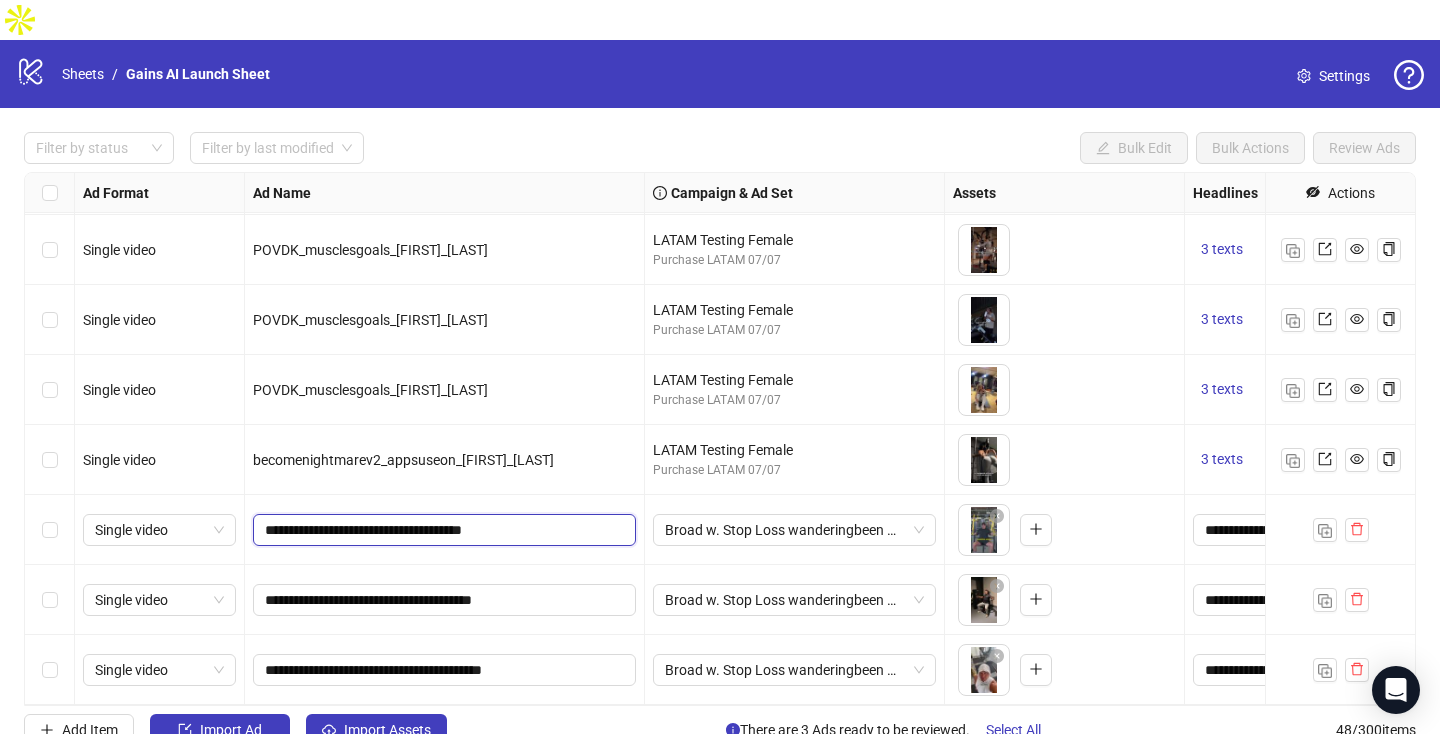 click on "**********" at bounding box center [442, 530] 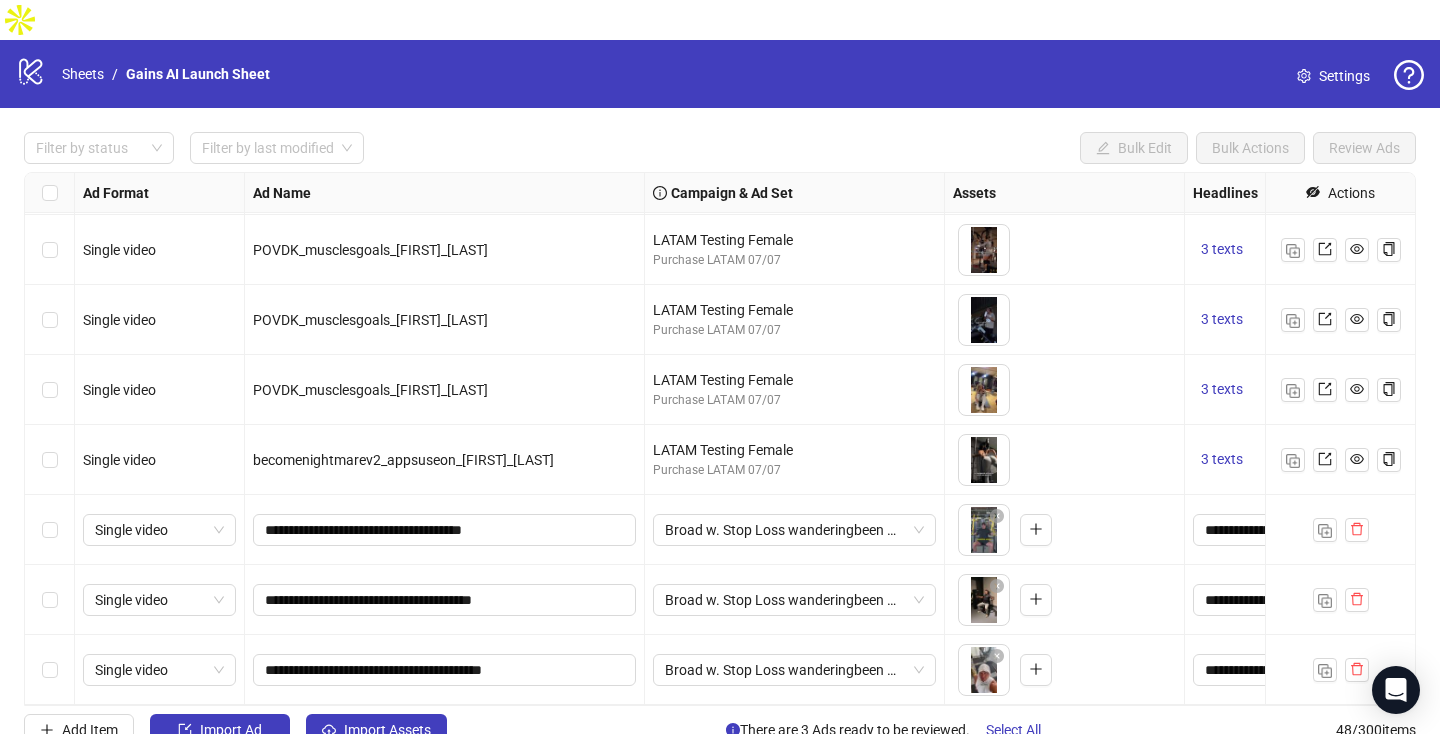 click on "**********" at bounding box center (445, 530) 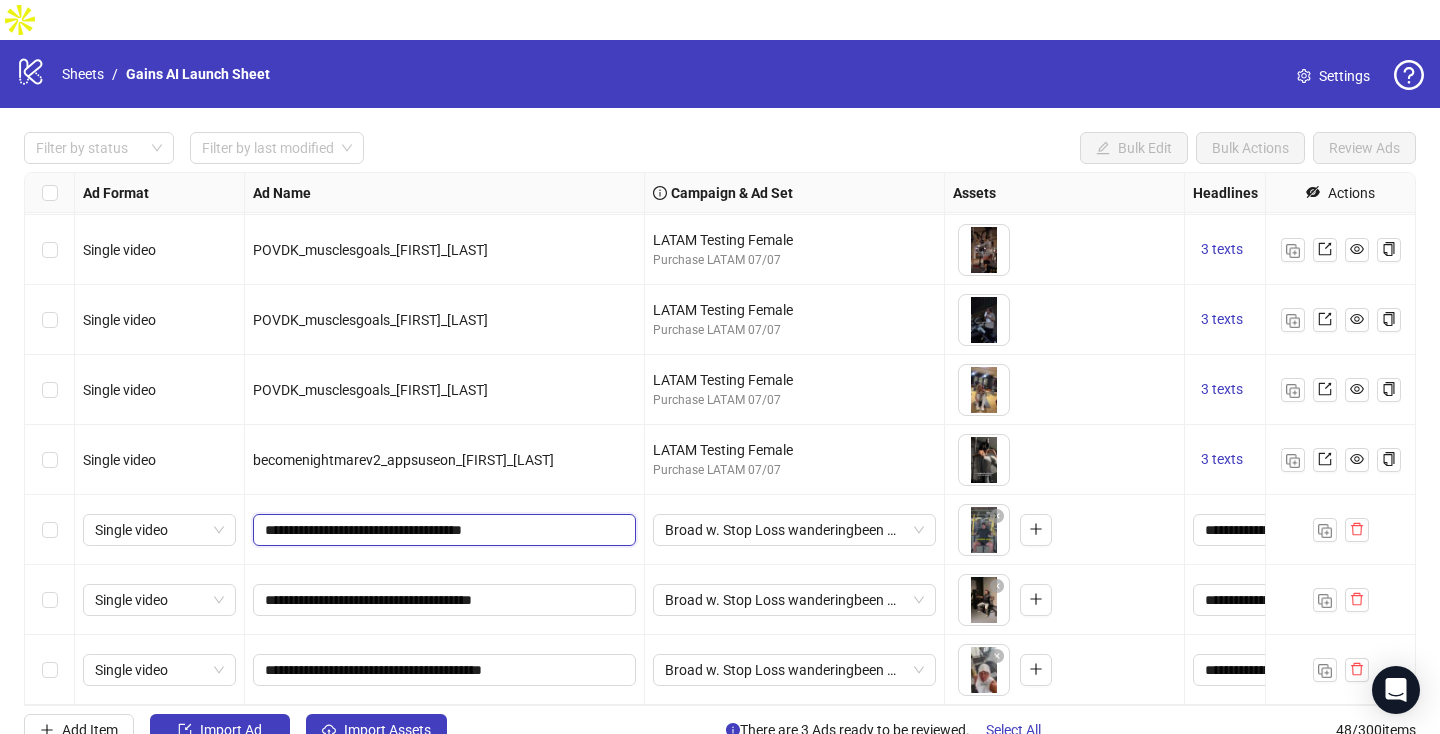 click on "**********" at bounding box center (442, 530) 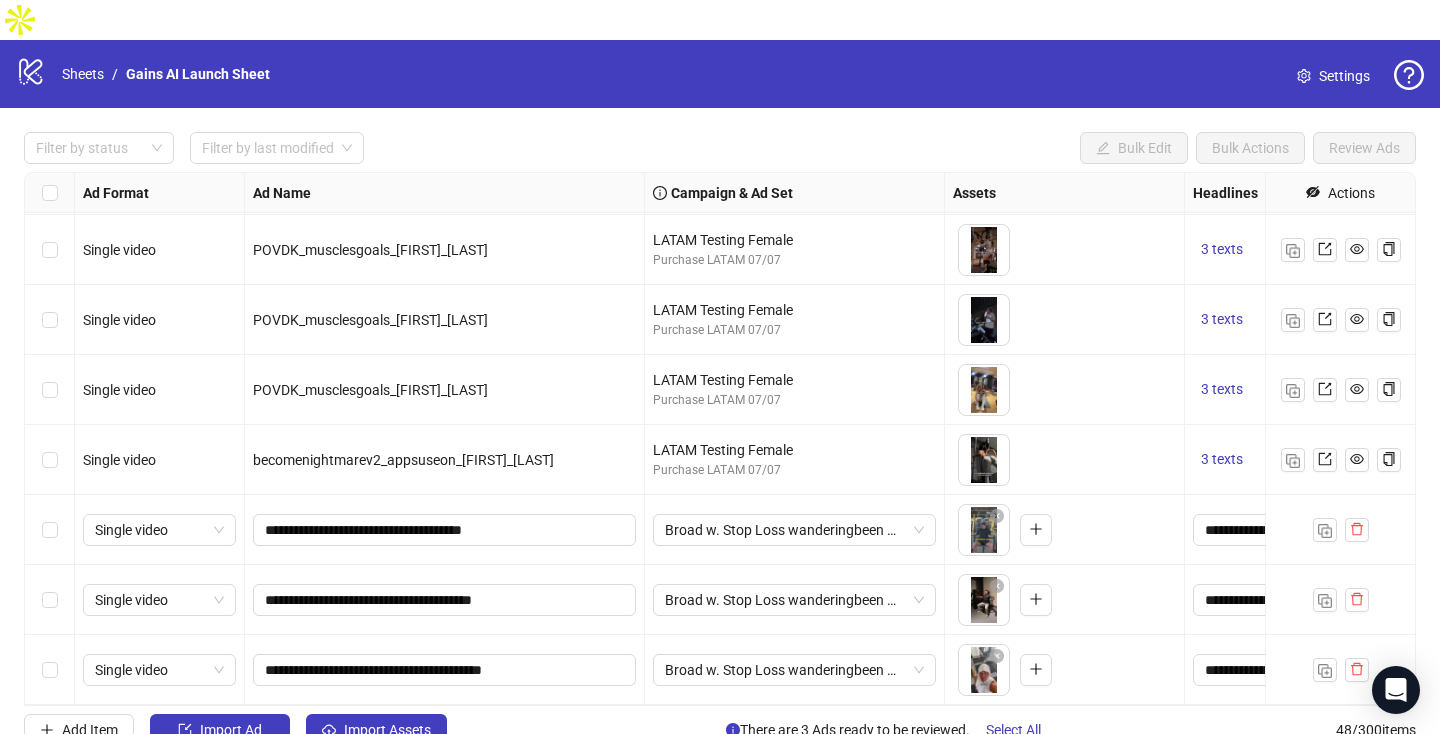 click at bounding box center (50, 530) 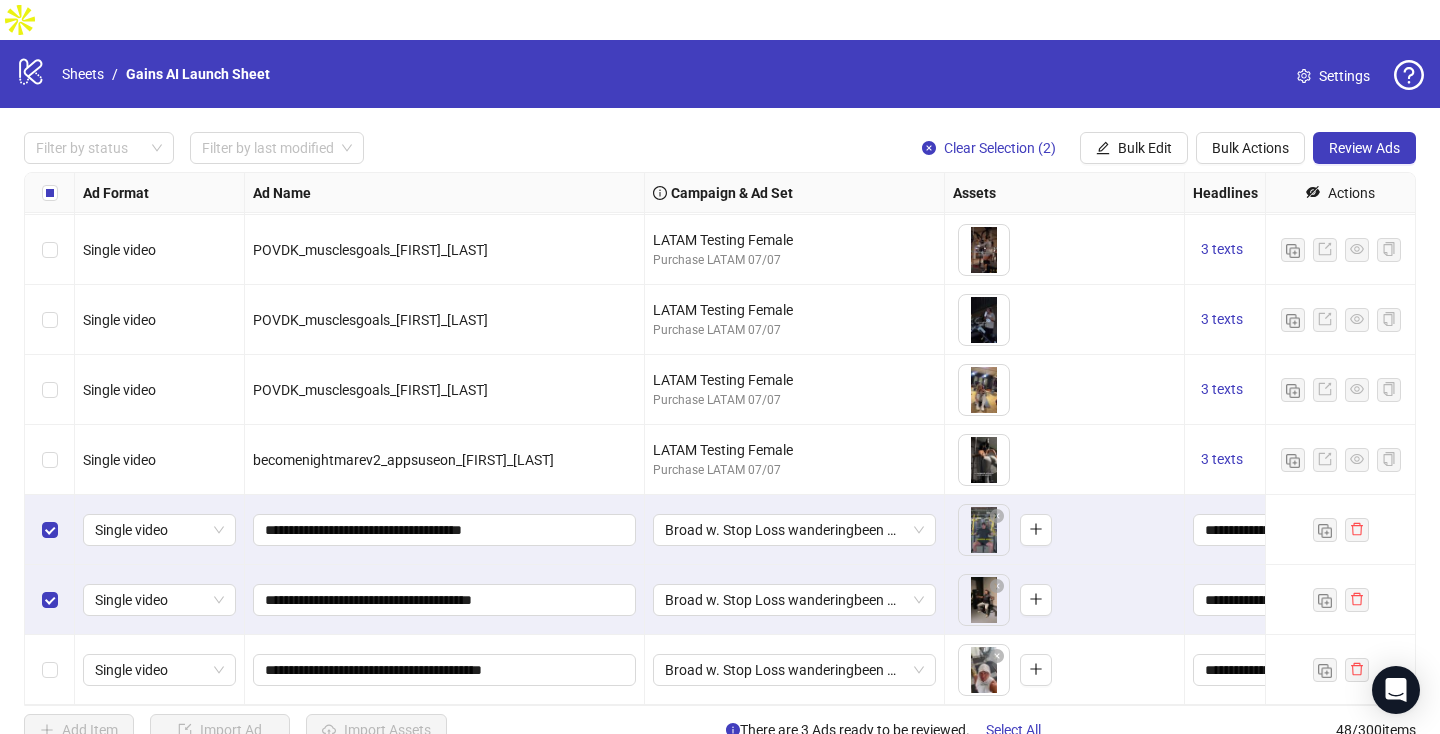 click at bounding box center (50, 670) 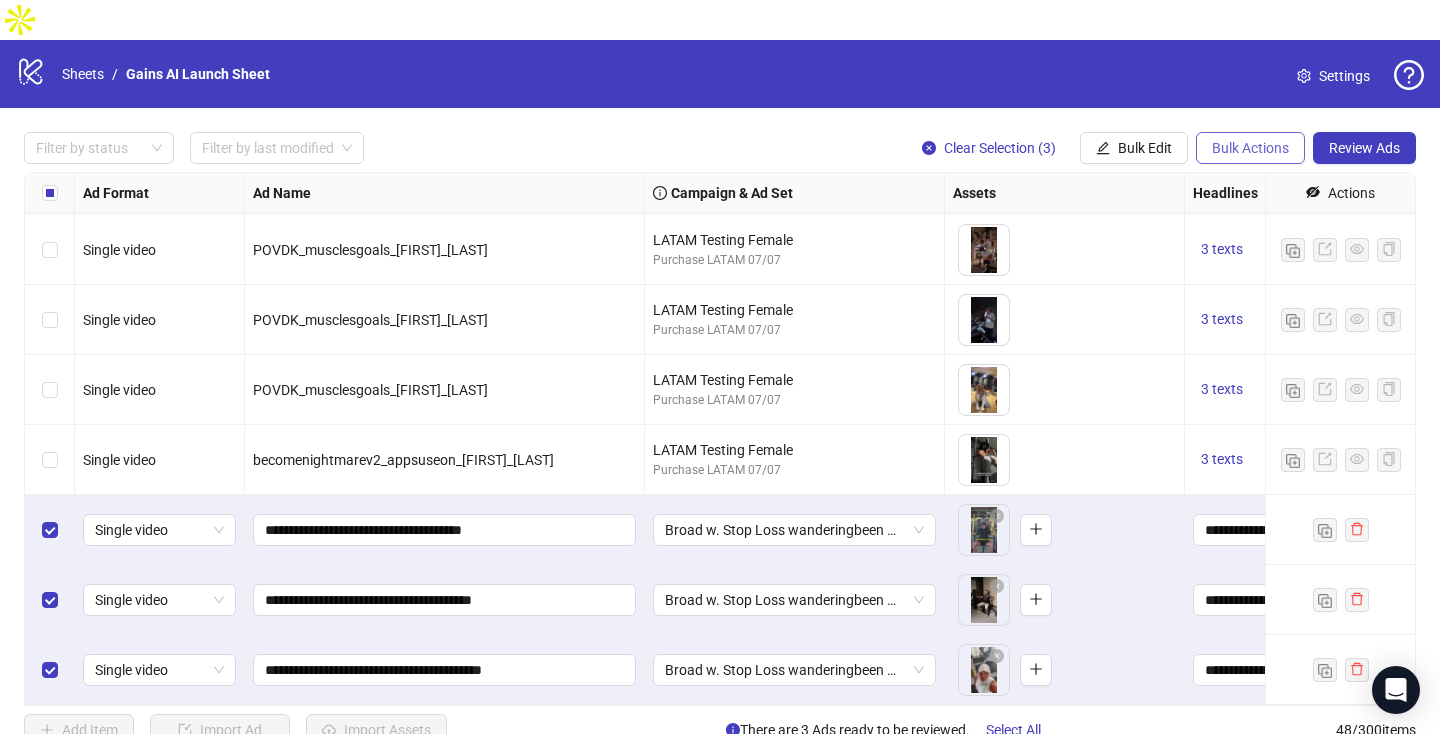click on "Bulk Actions" at bounding box center (1134, 148) 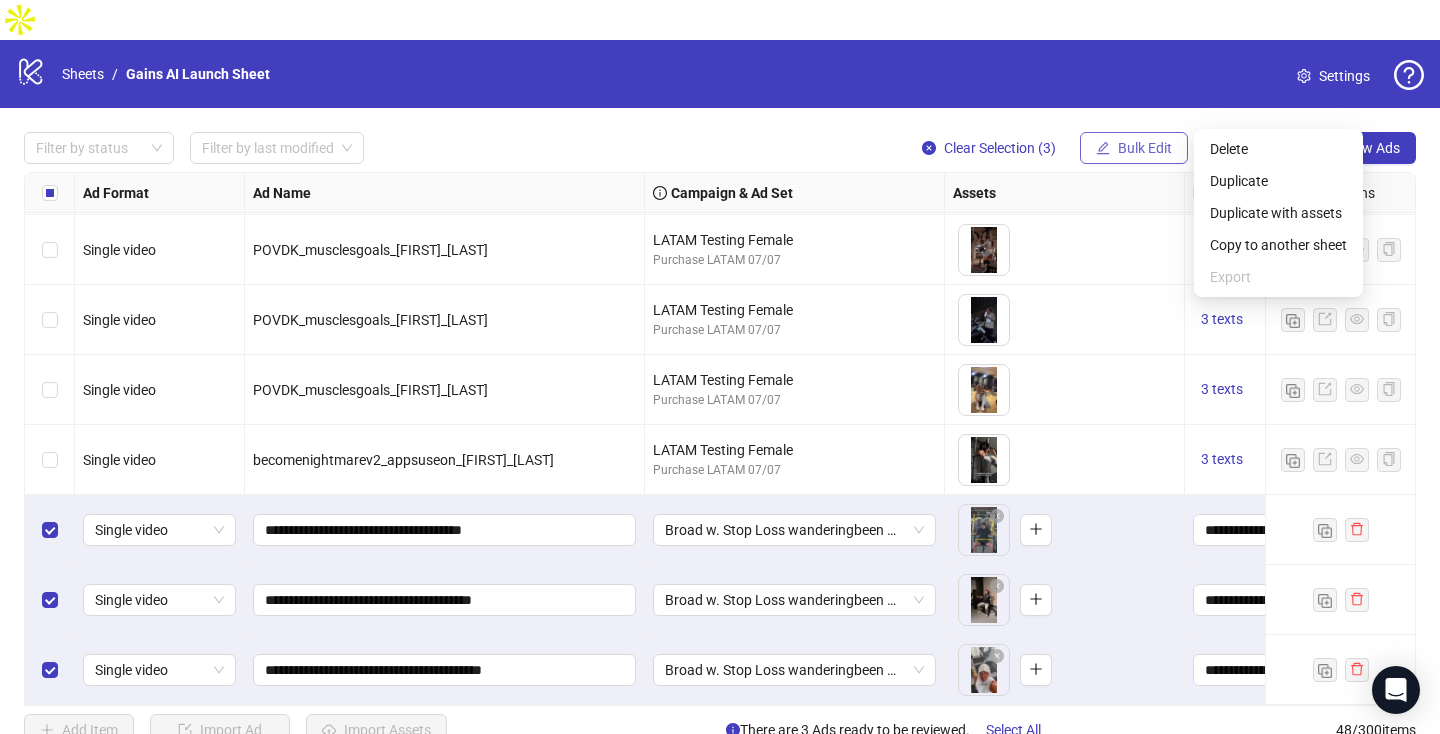 click on "Bulk Edit" at bounding box center [1145, 148] 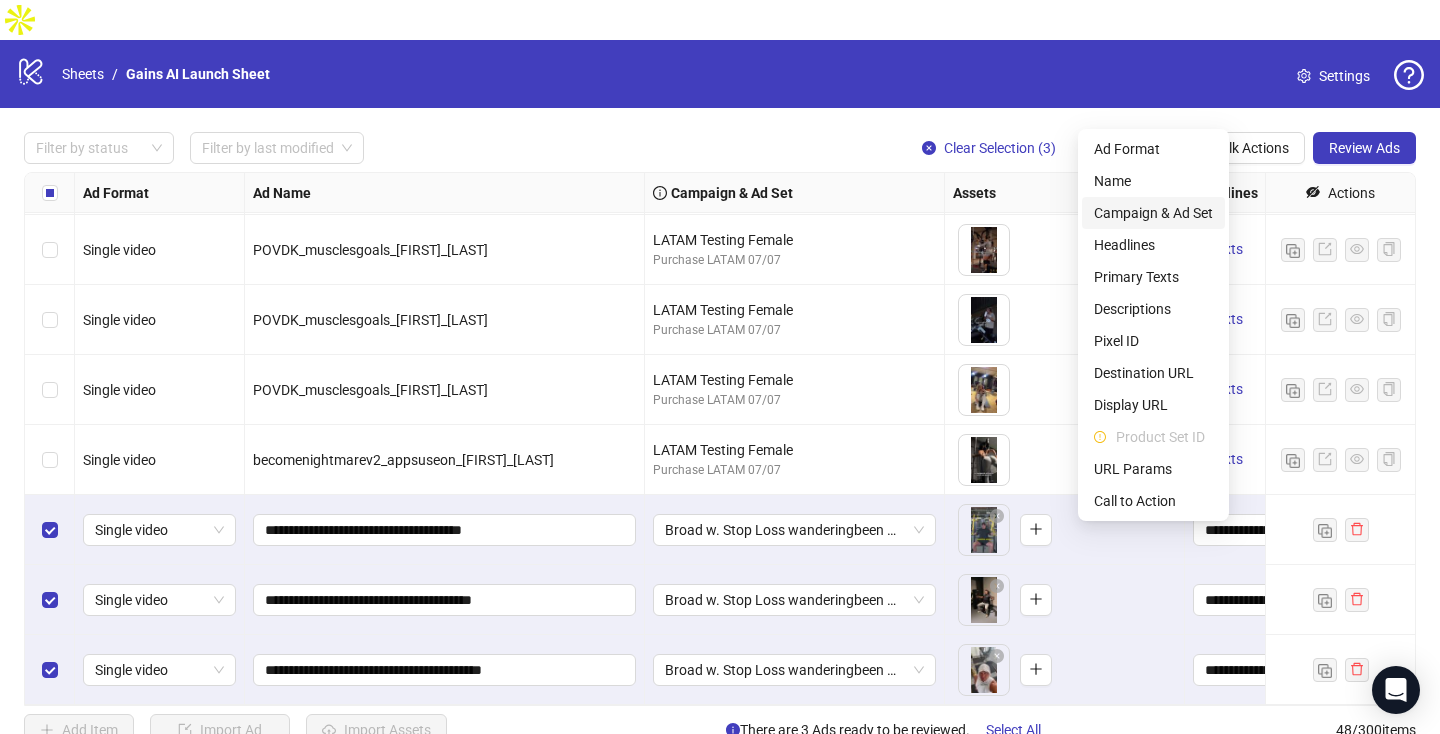 click on "Campaign & Ad Set" at bounding box center (1153, 213) 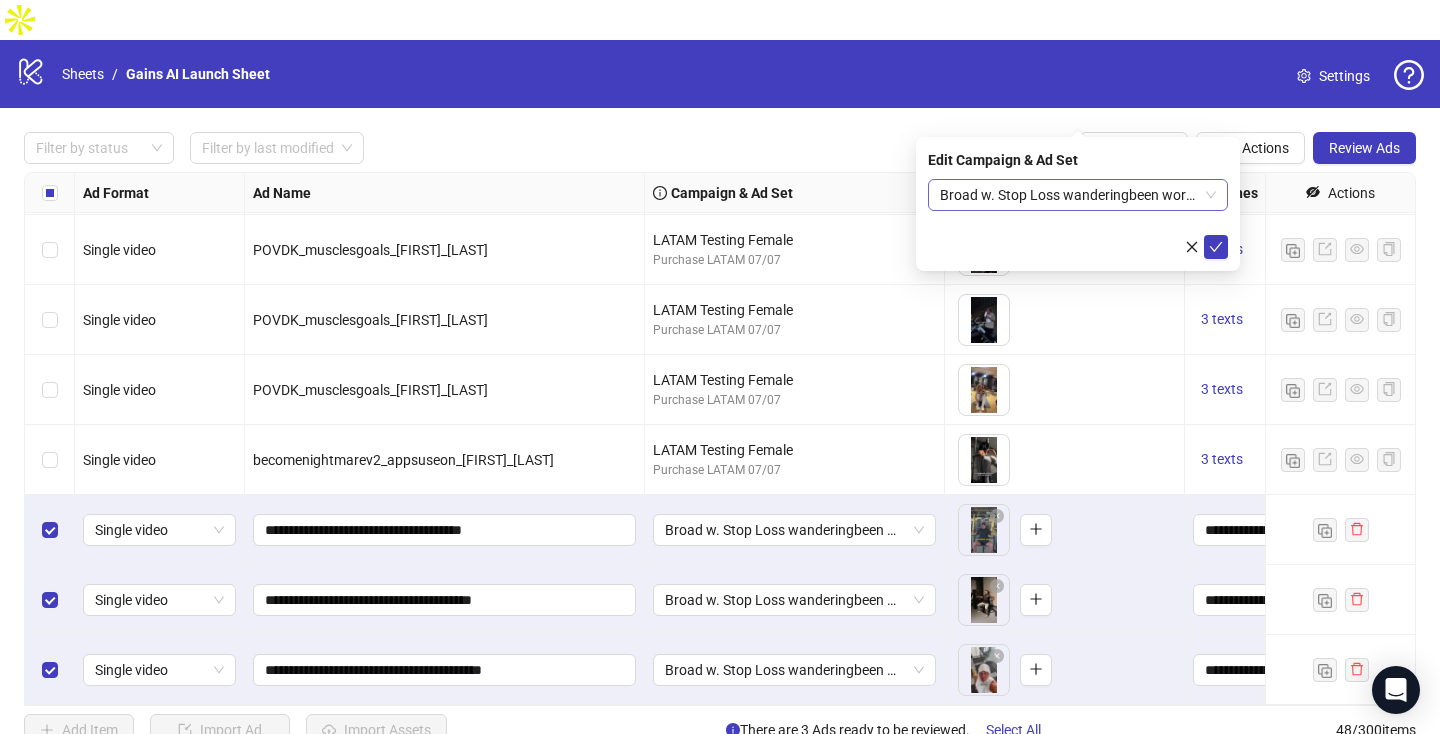 click on "Broad w. Stop Loss wanderingbeen workoutjusttime plangainsas" at bounding box center (1078, 195) 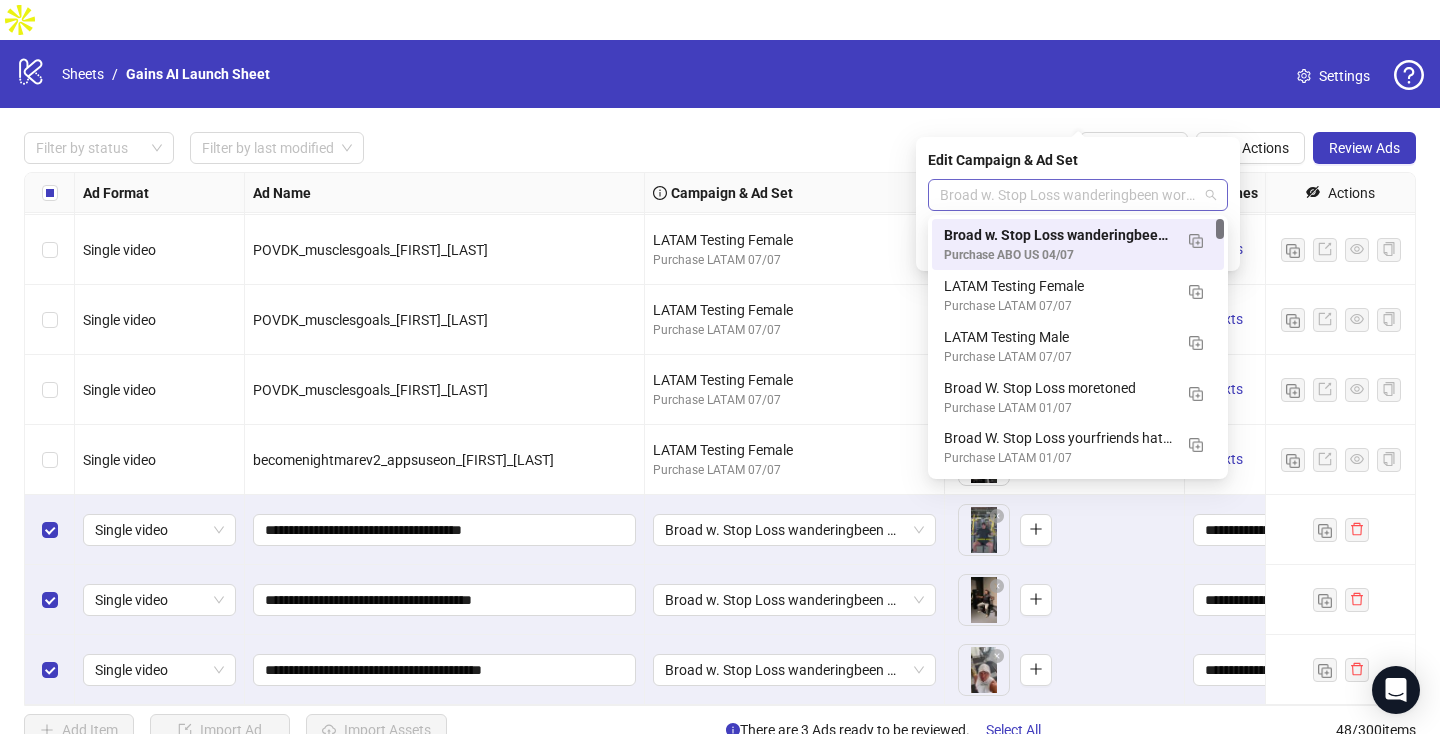 paste on "**********" 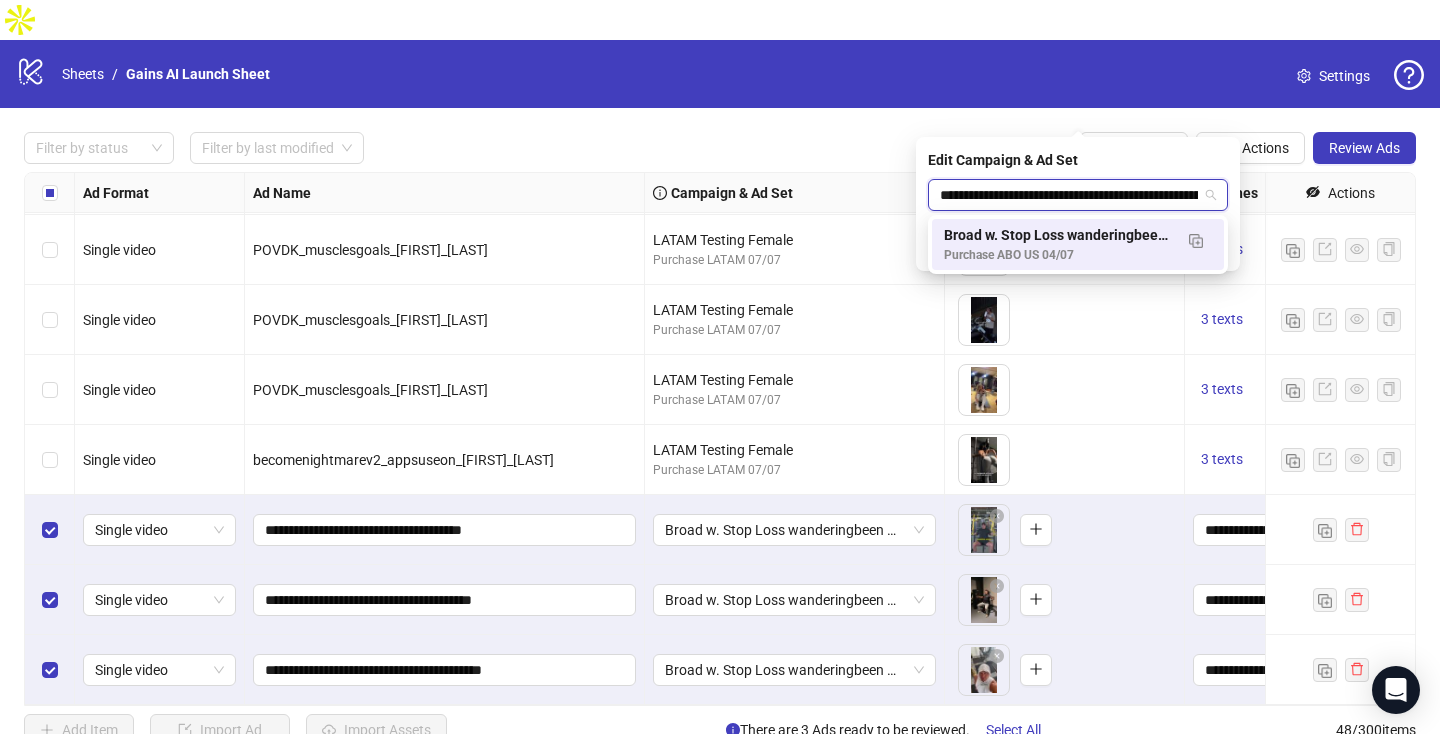 scroll, scrollTop: 0, scrollLeft: 143, axis: horizontal 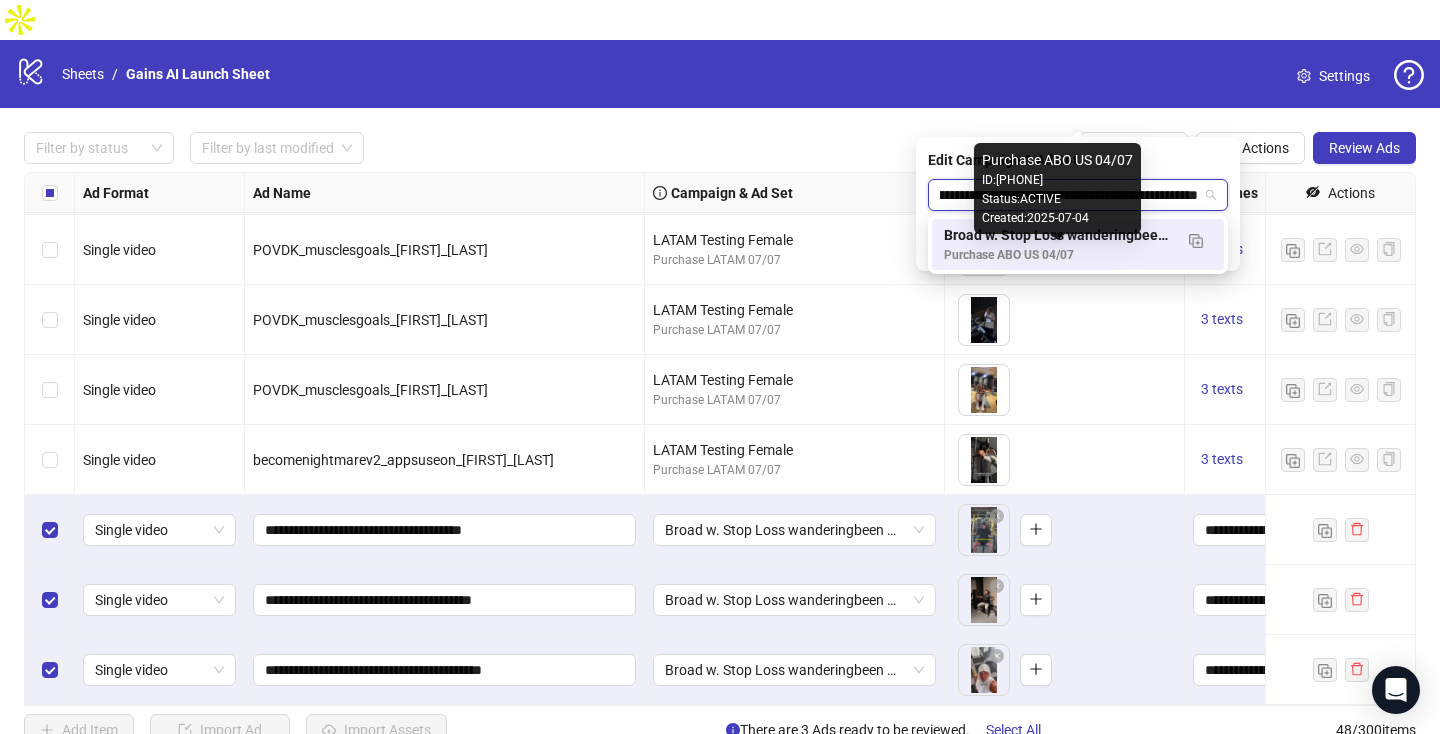 click on "Broad w. Stop Loss wanderingbeen workoutjusttime plangainsas" at bounding box center [1058, 235] 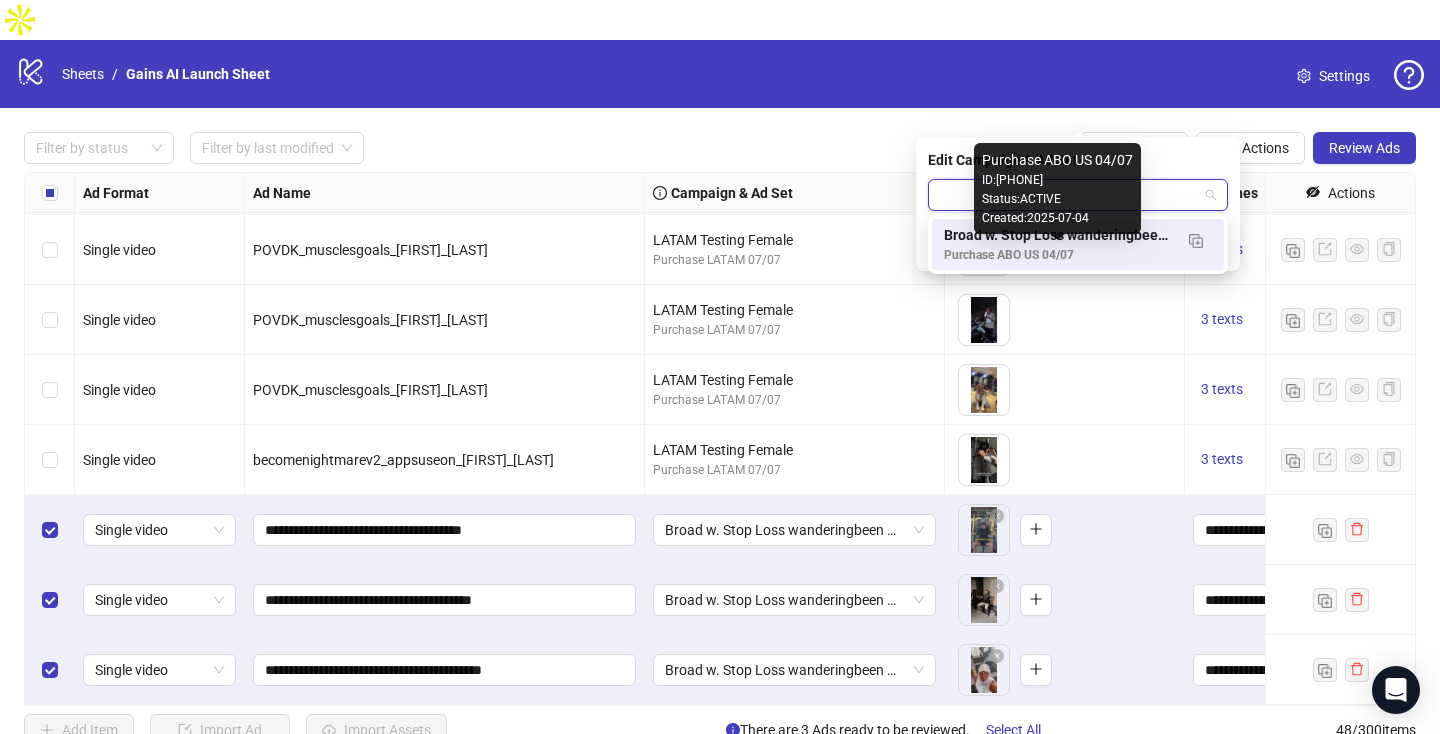 scroll, scrollTop: 0, scrollLeft: 0, axis: both 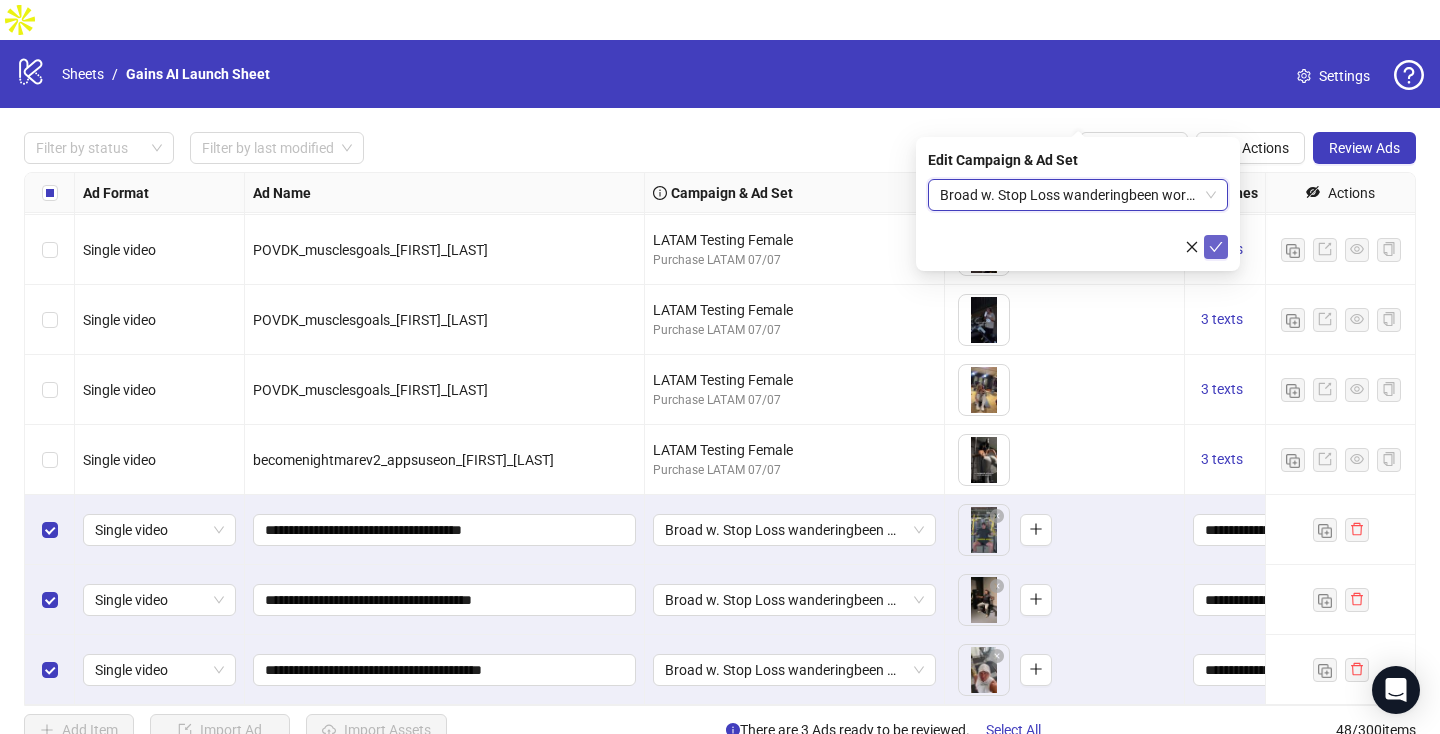 click at bounding box center [1216, 247] 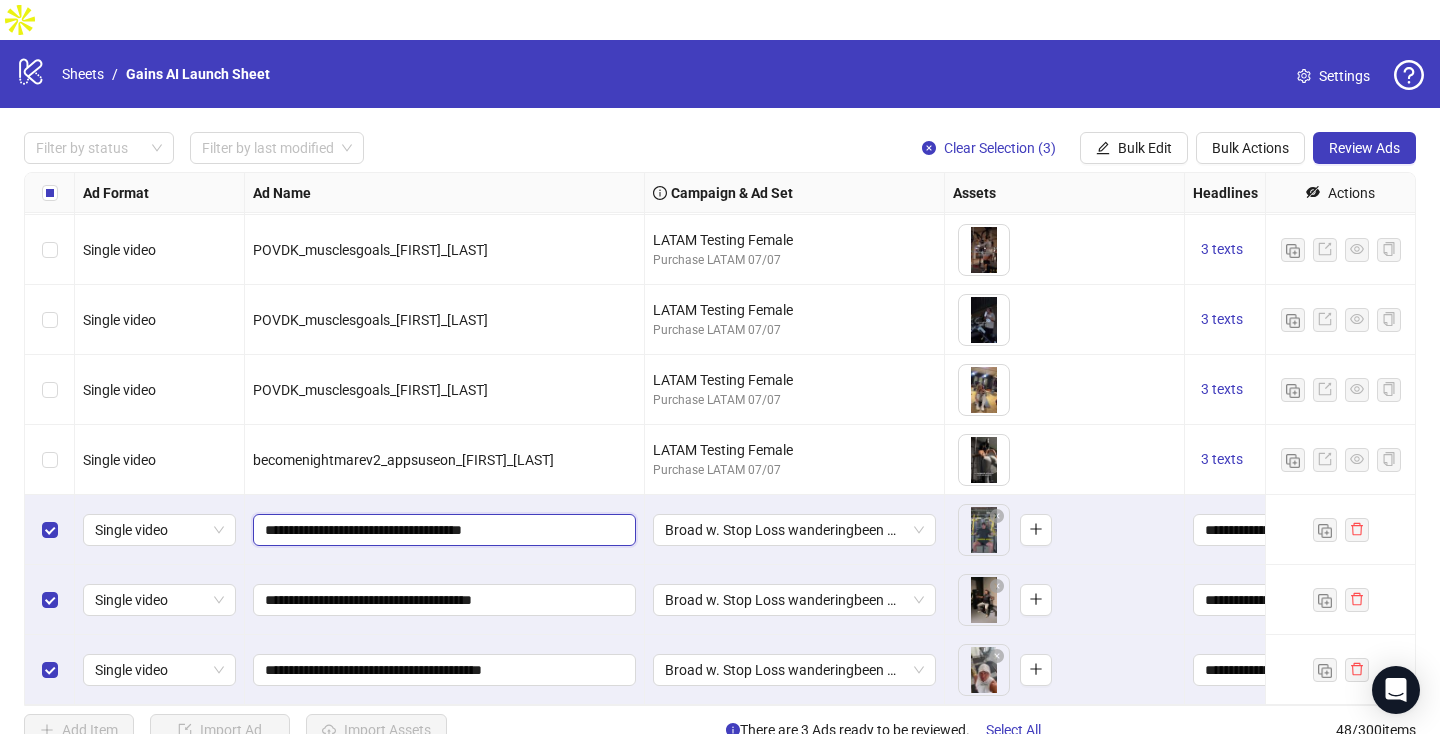 click on "**********" at bounding box center (442, 530) 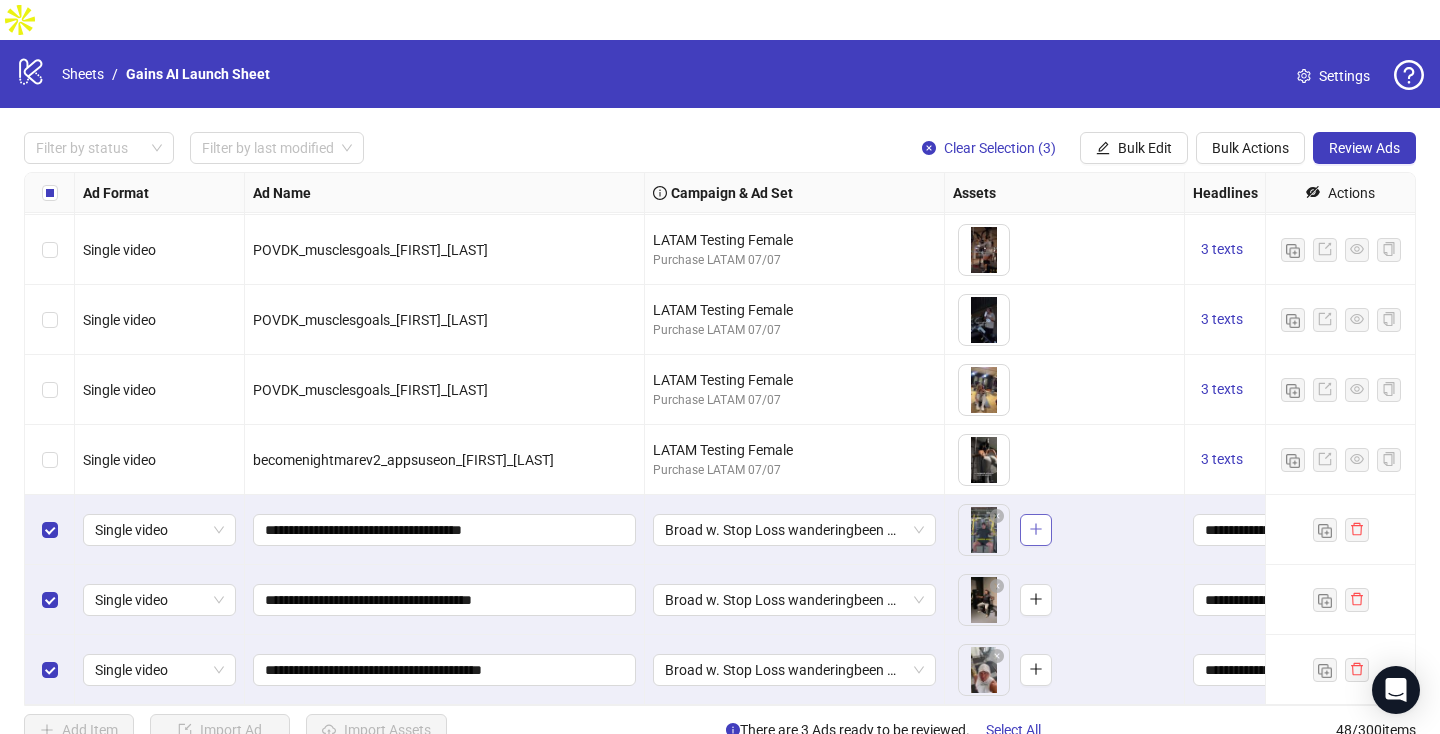 click at bounding box center (1036, 530) 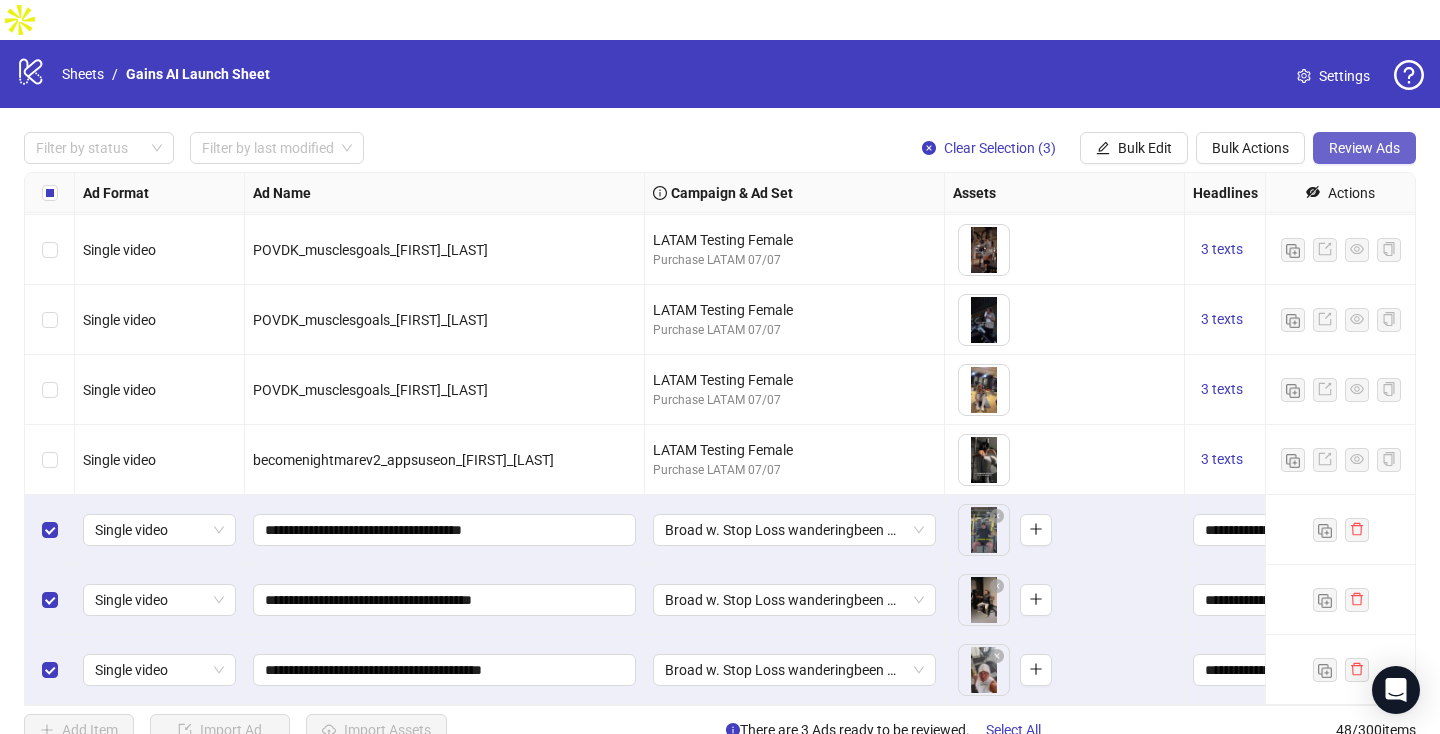 click on "Review Ads" at bounding box center (1364, 148) 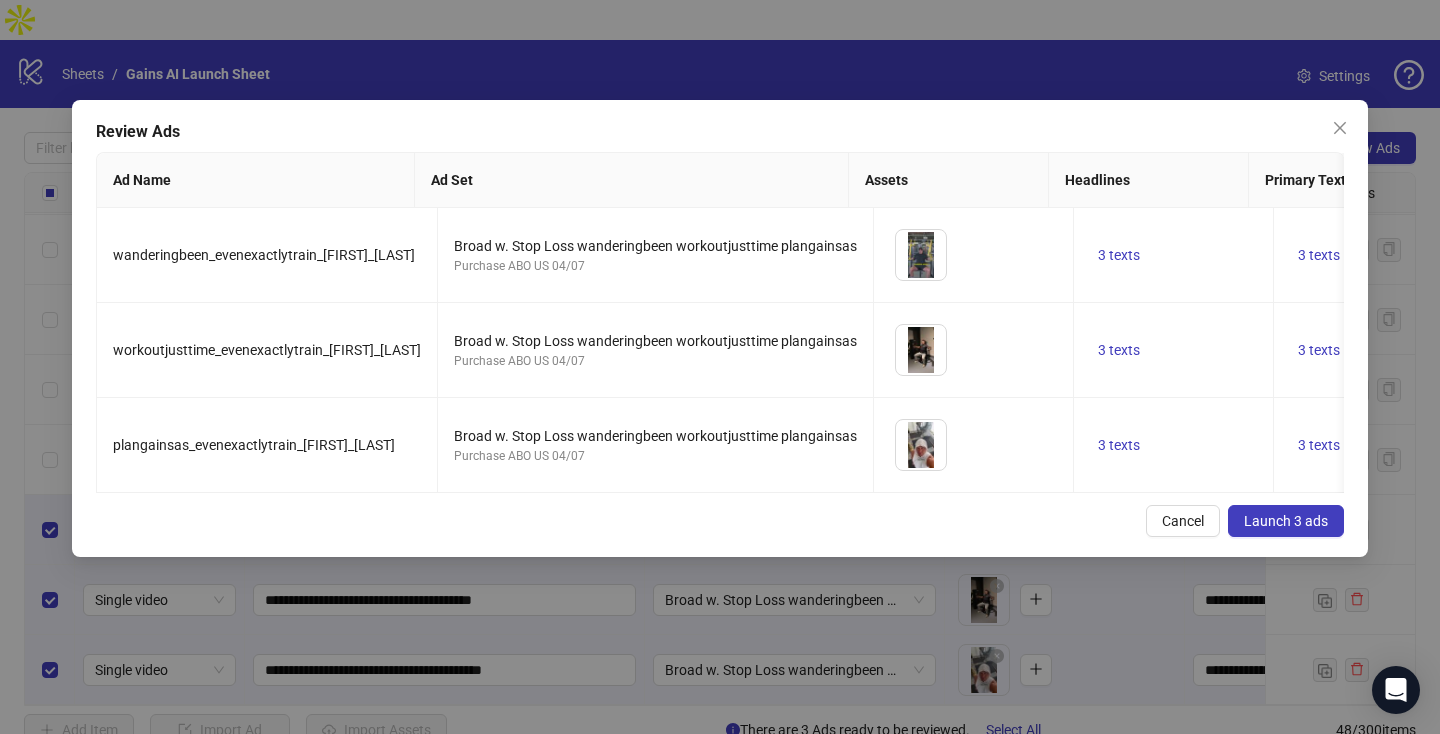 click on "Launch 3 ads" at bounding box center [1286, 521] 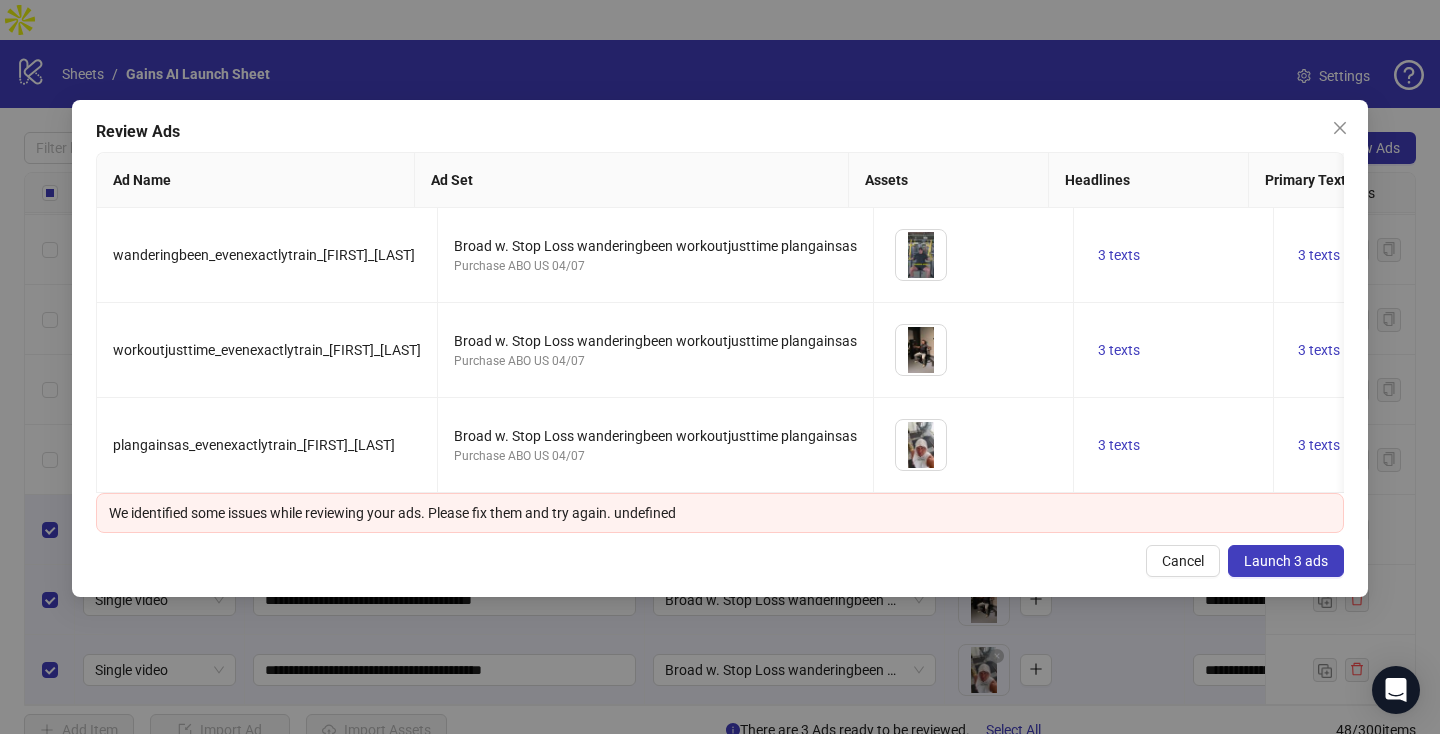 click on "Launch 3 ads" at bounding box center (1286, 561) 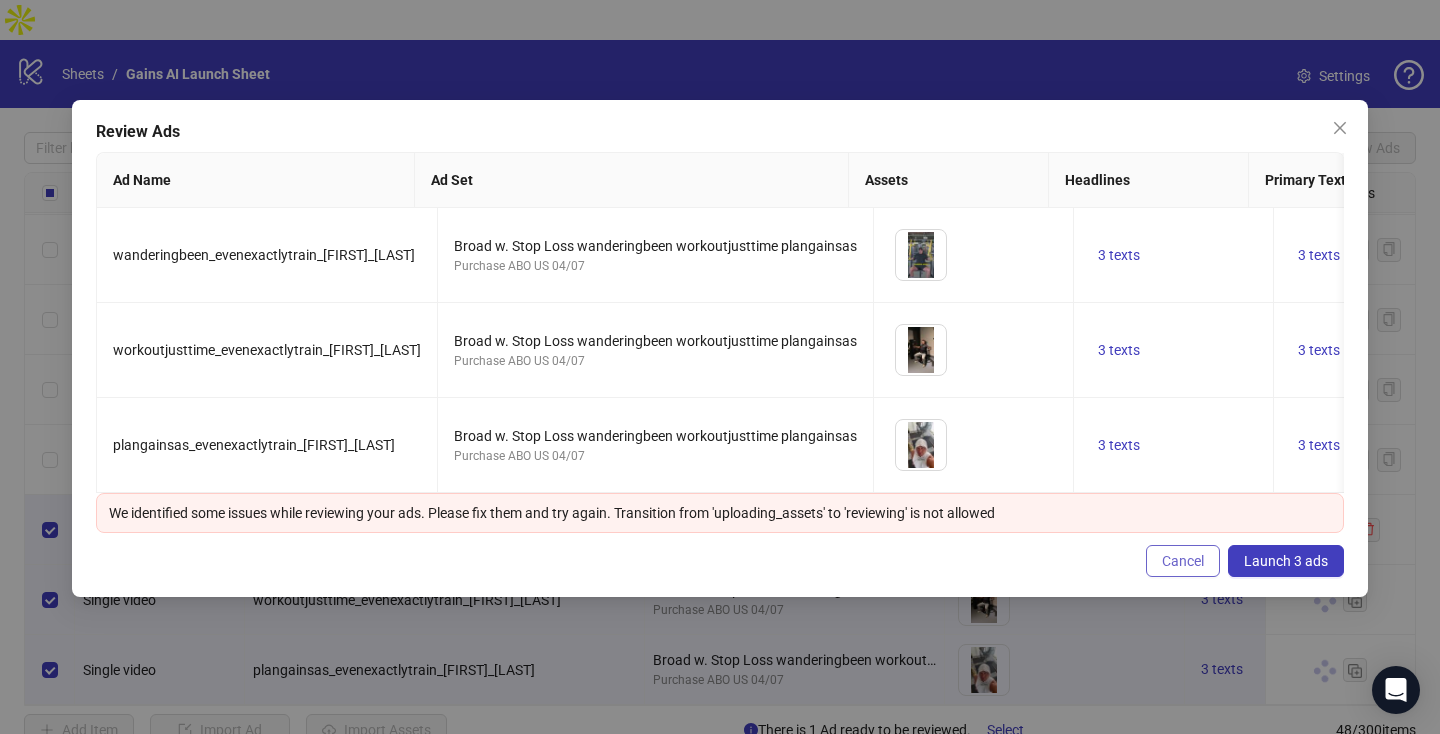 click on "Cancel" at bounding box center (1183, 561) 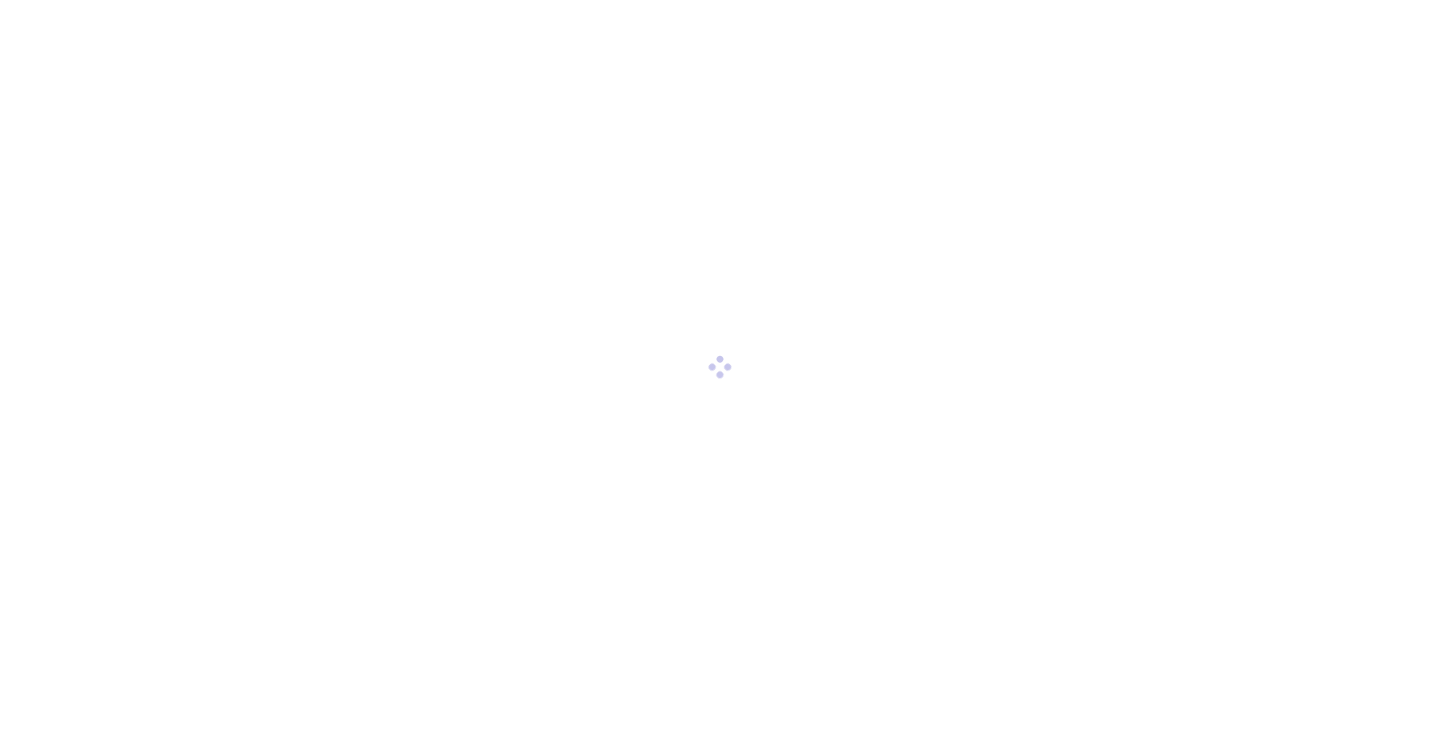 scroll, scrollTop: 0, scrollLeft: 0, axis: both 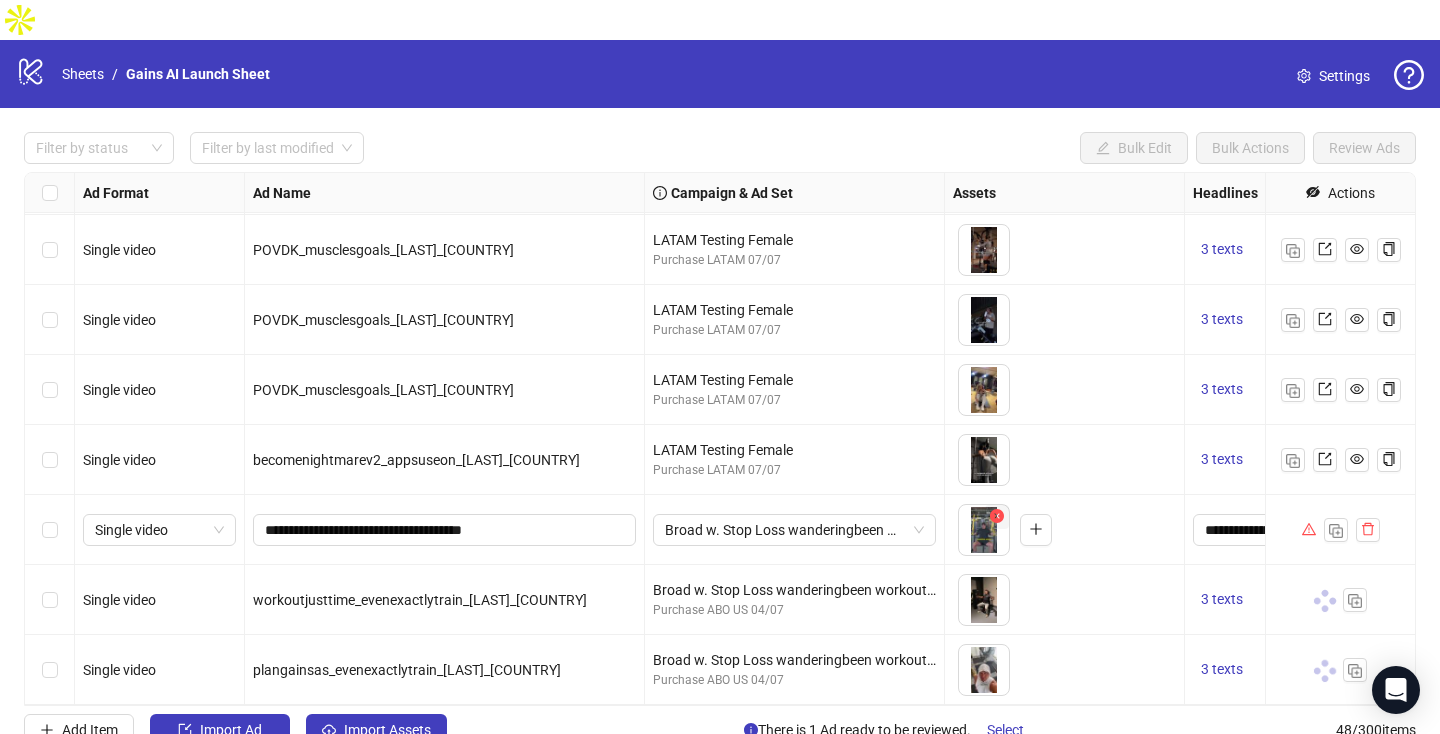 click at bounding box center [997, 516] 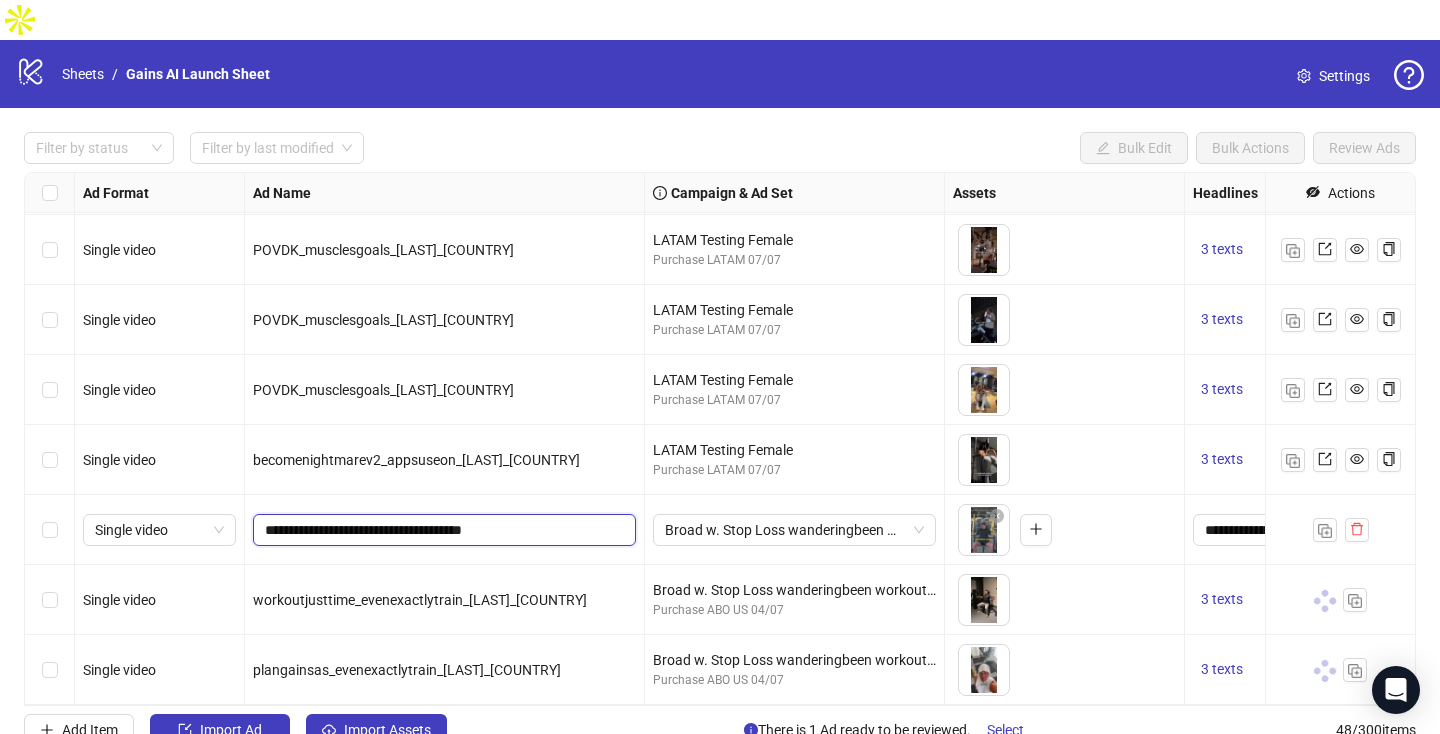 click on "**********" at bounding box center (442, 530) 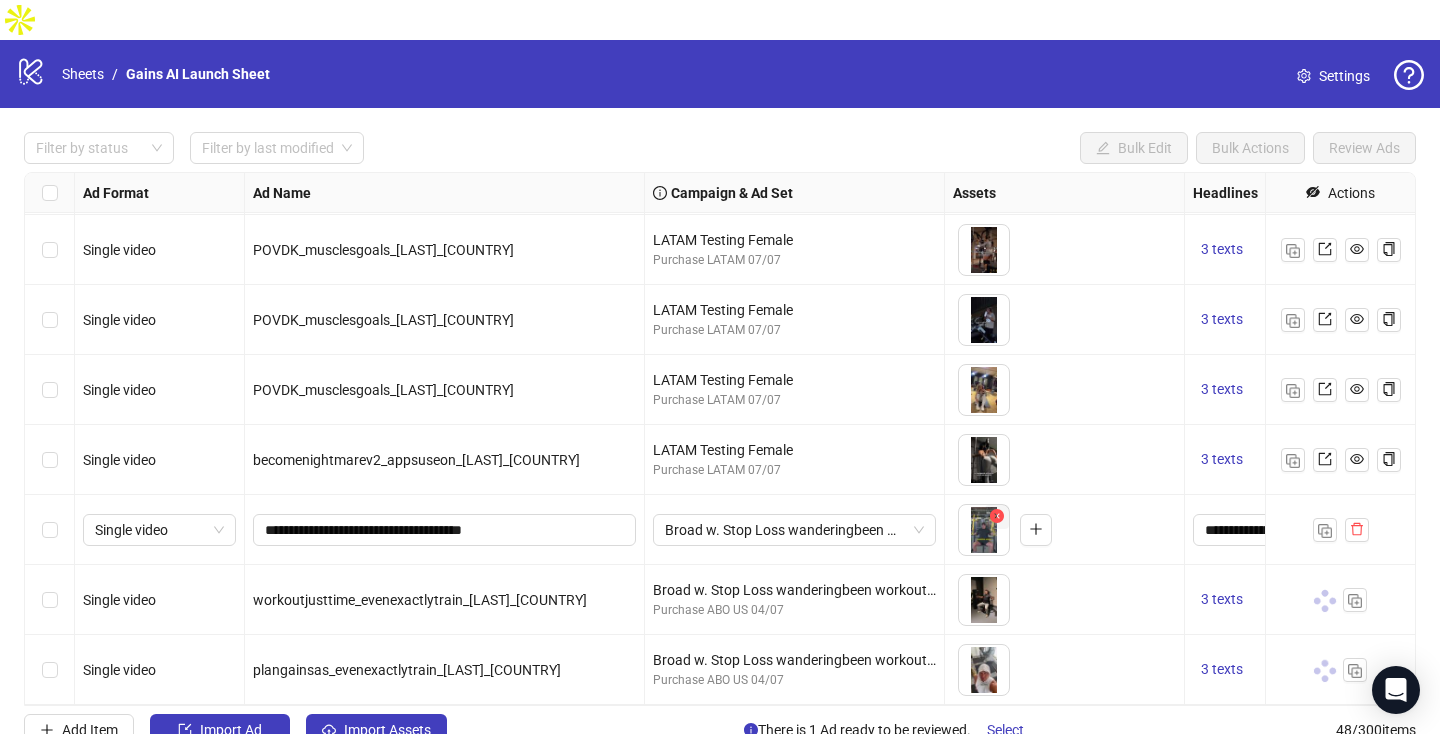 click at bounding box center [997, 516] 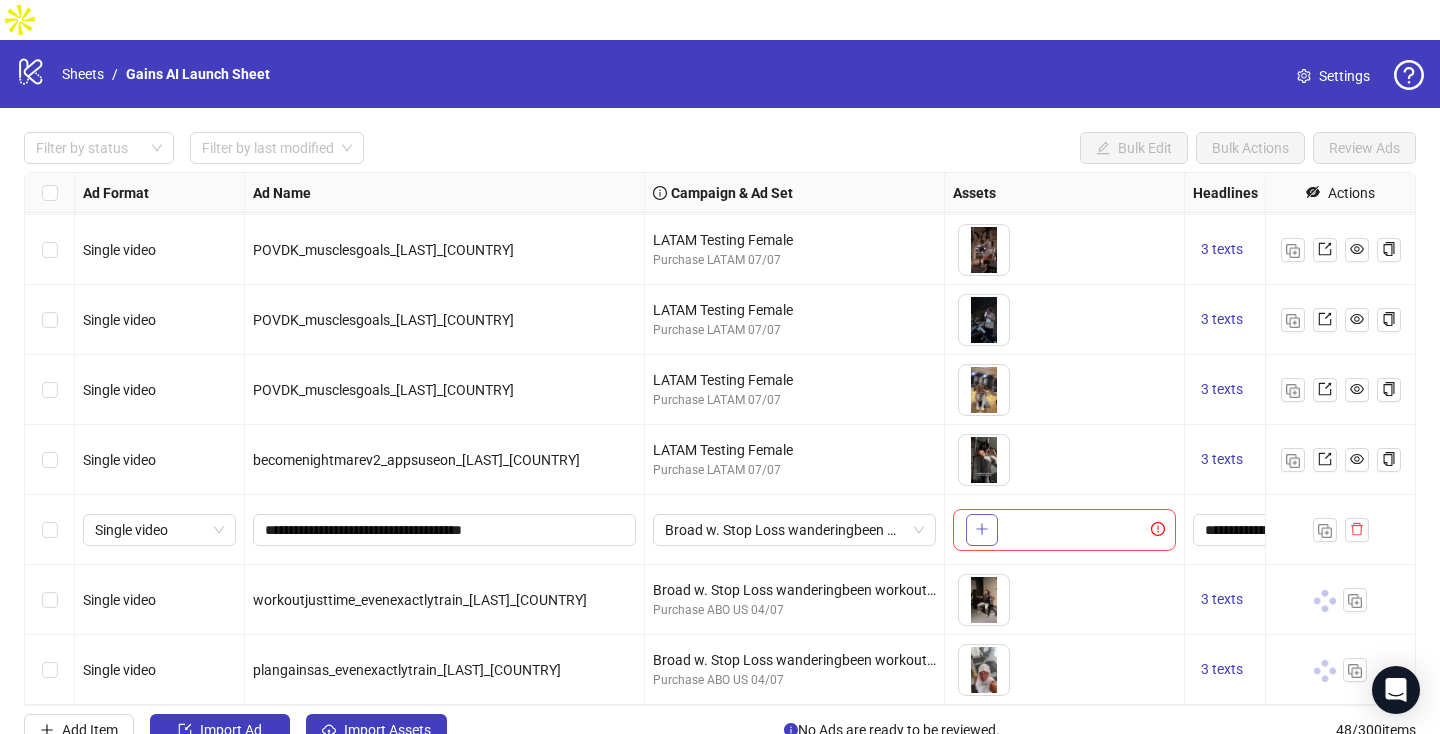 click at bounding box center [982, 529] 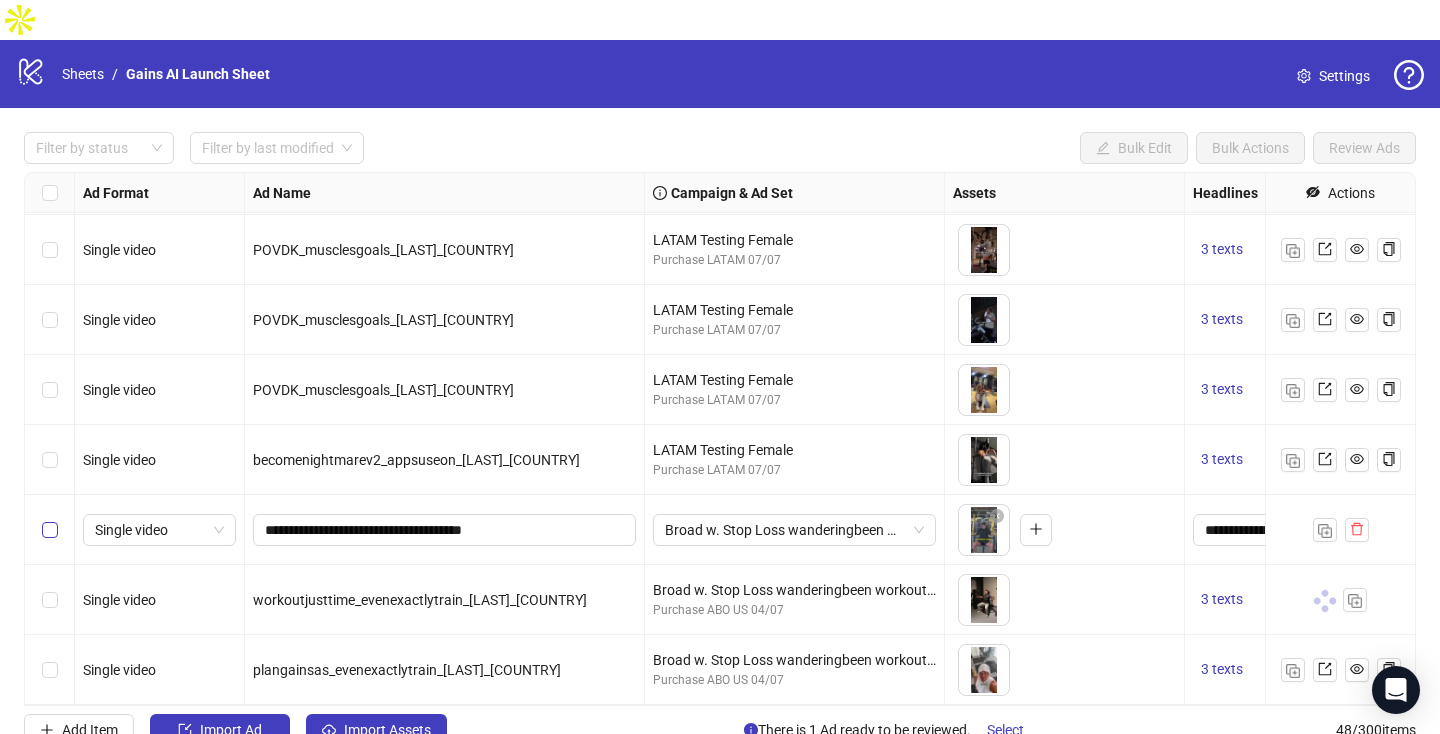 click at bounding box center [50, 530] 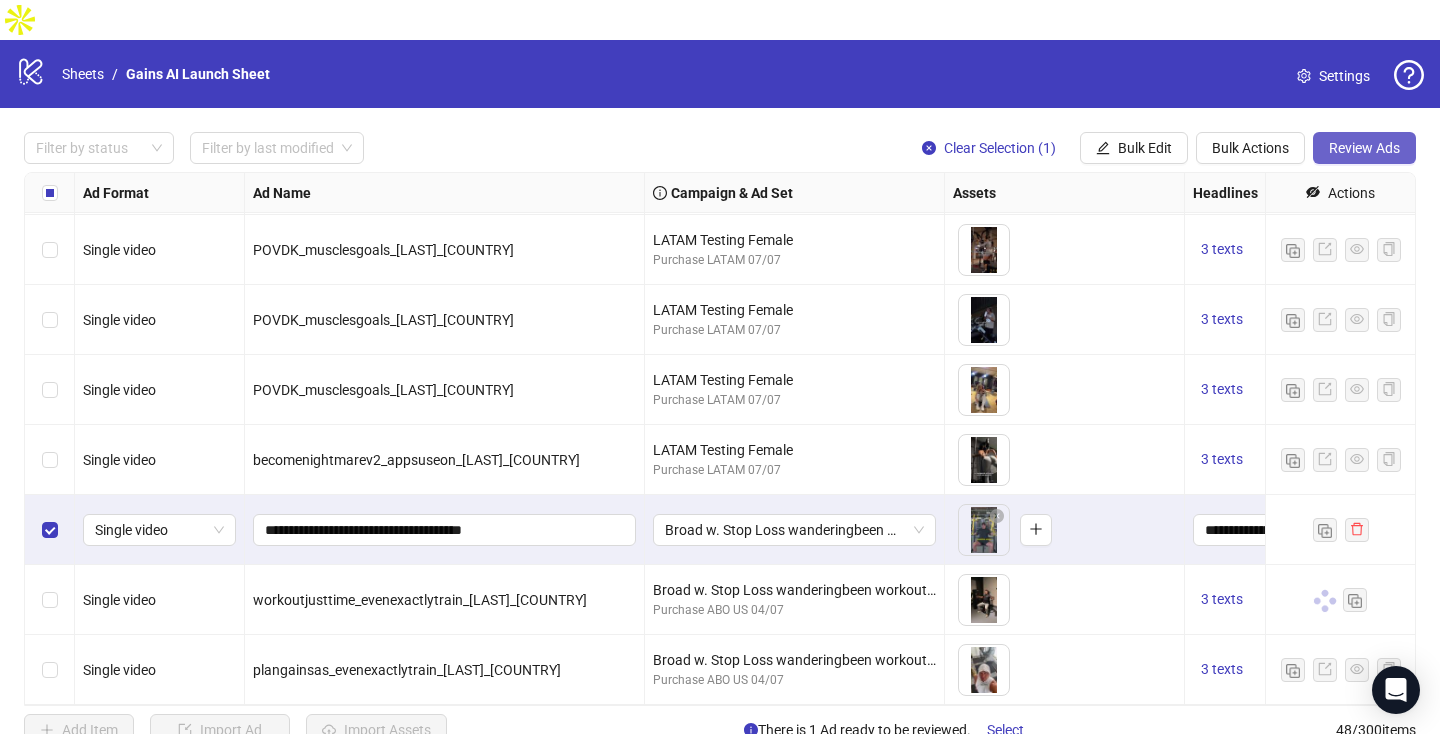 click on "Review Ads" at bounding box center (1364, 148) 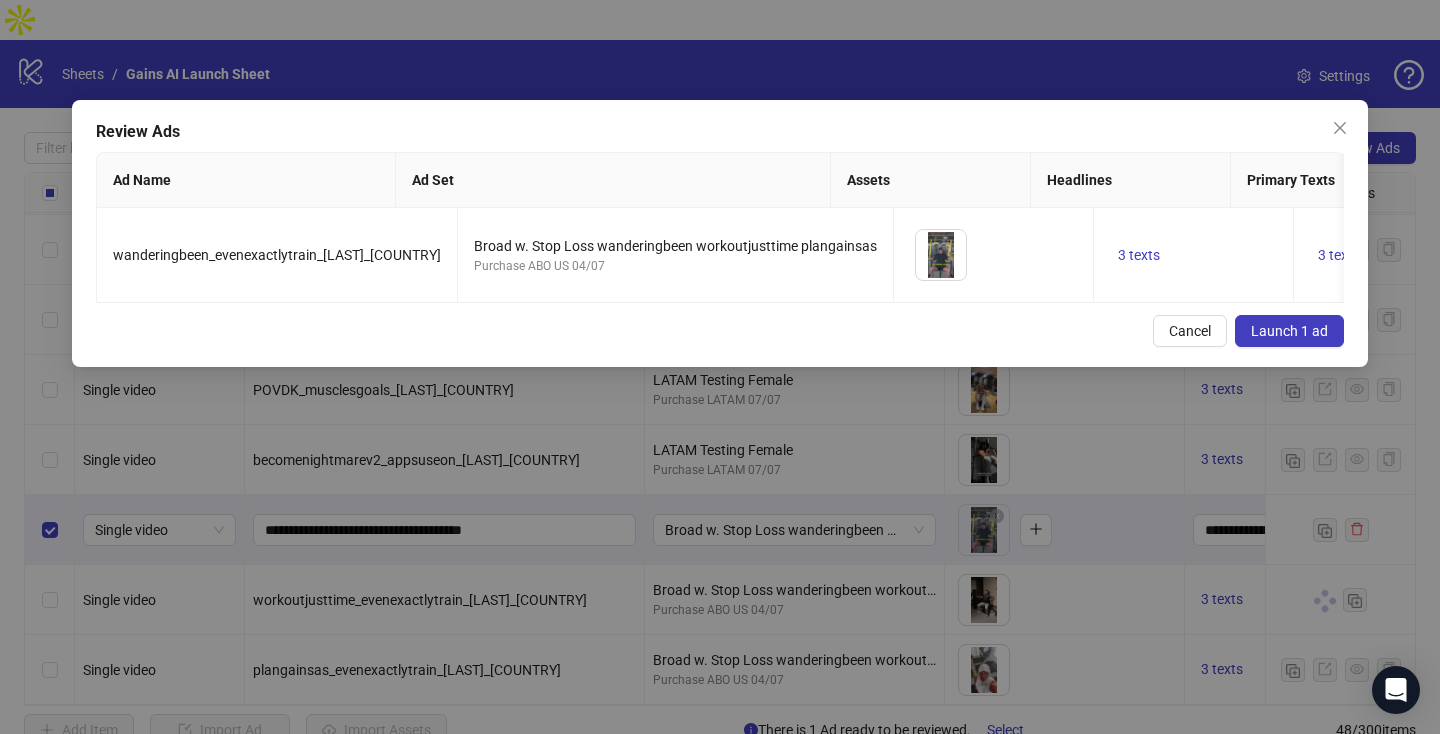 click on "Launch 1 ad" at bounding box center (1289, 331) 